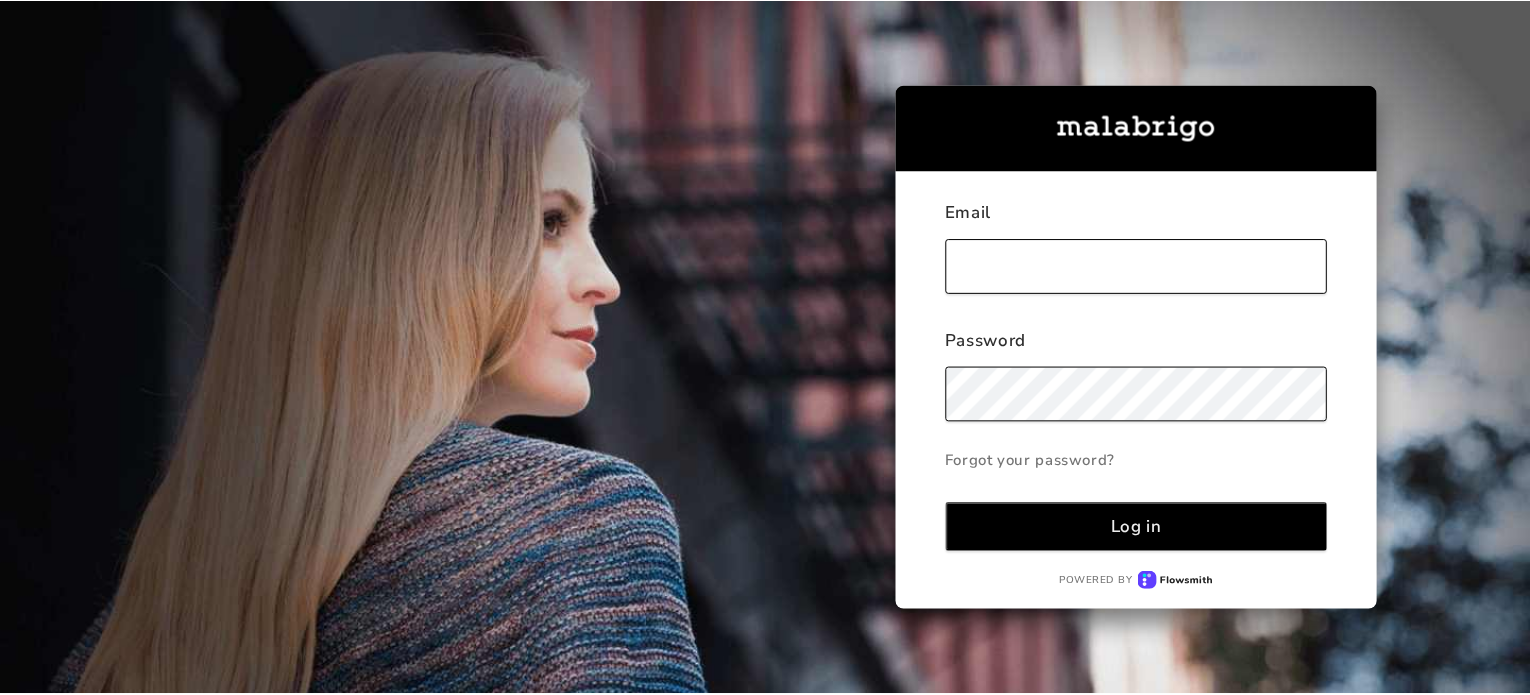 scroll, scrollTop: 0, scrollLeft: 0, axis: both 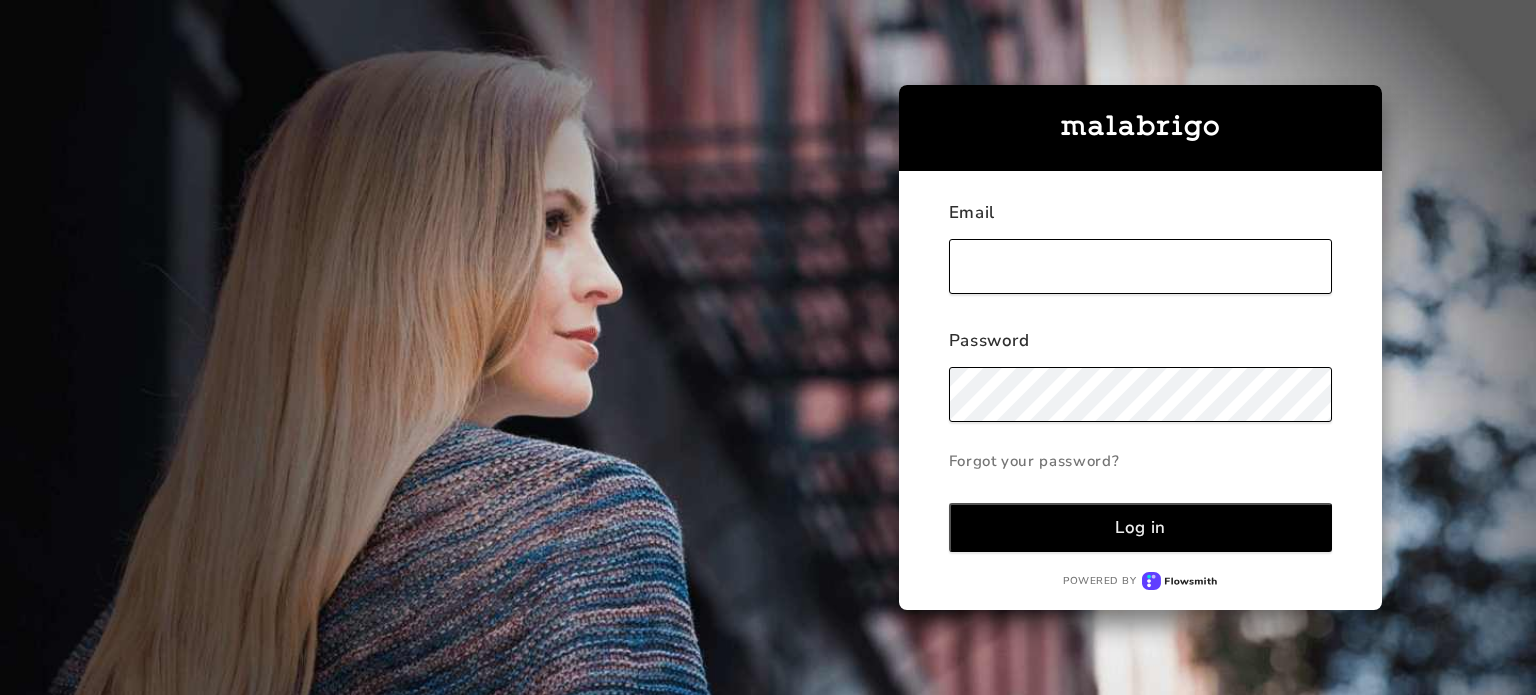type on "[EMAIL_ADDRESS][DOMAIN_NAME]" 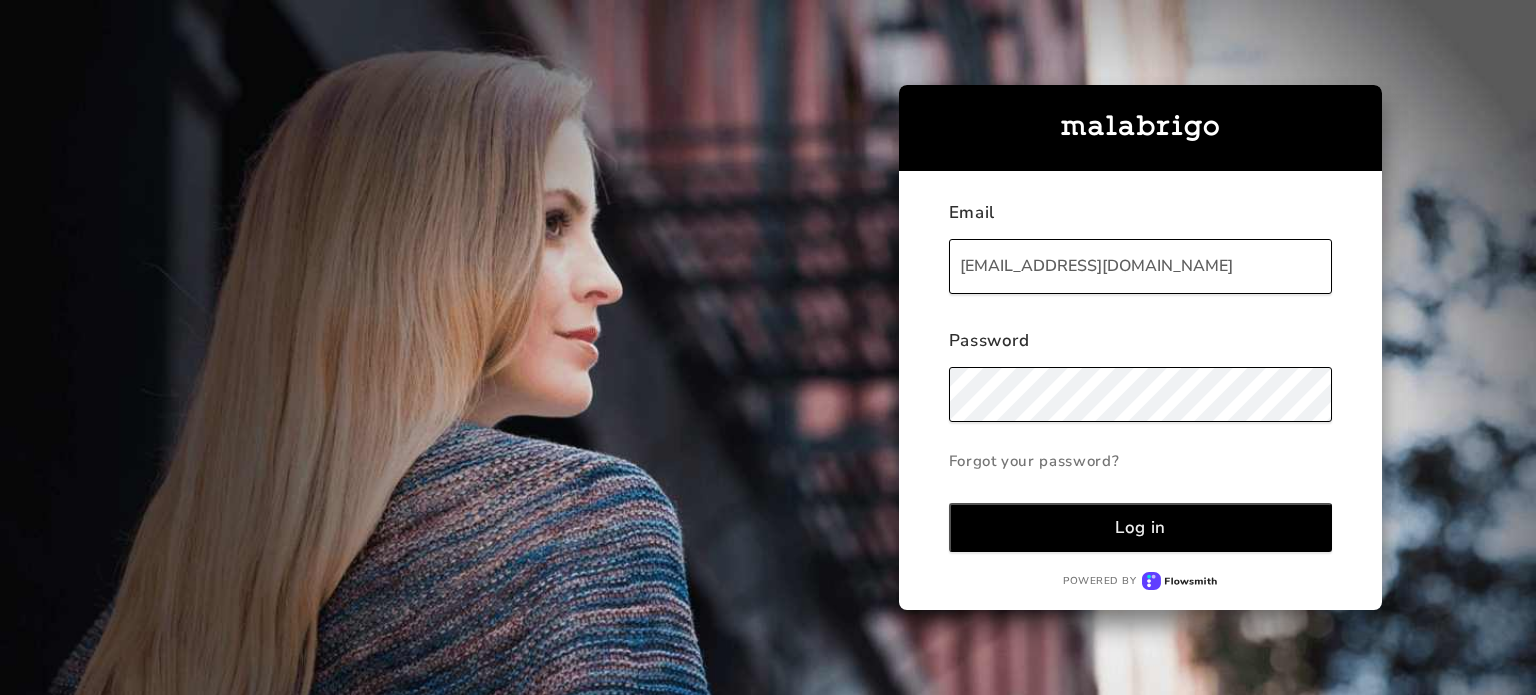 click on "Log in" at bounding box center (1140, 527) 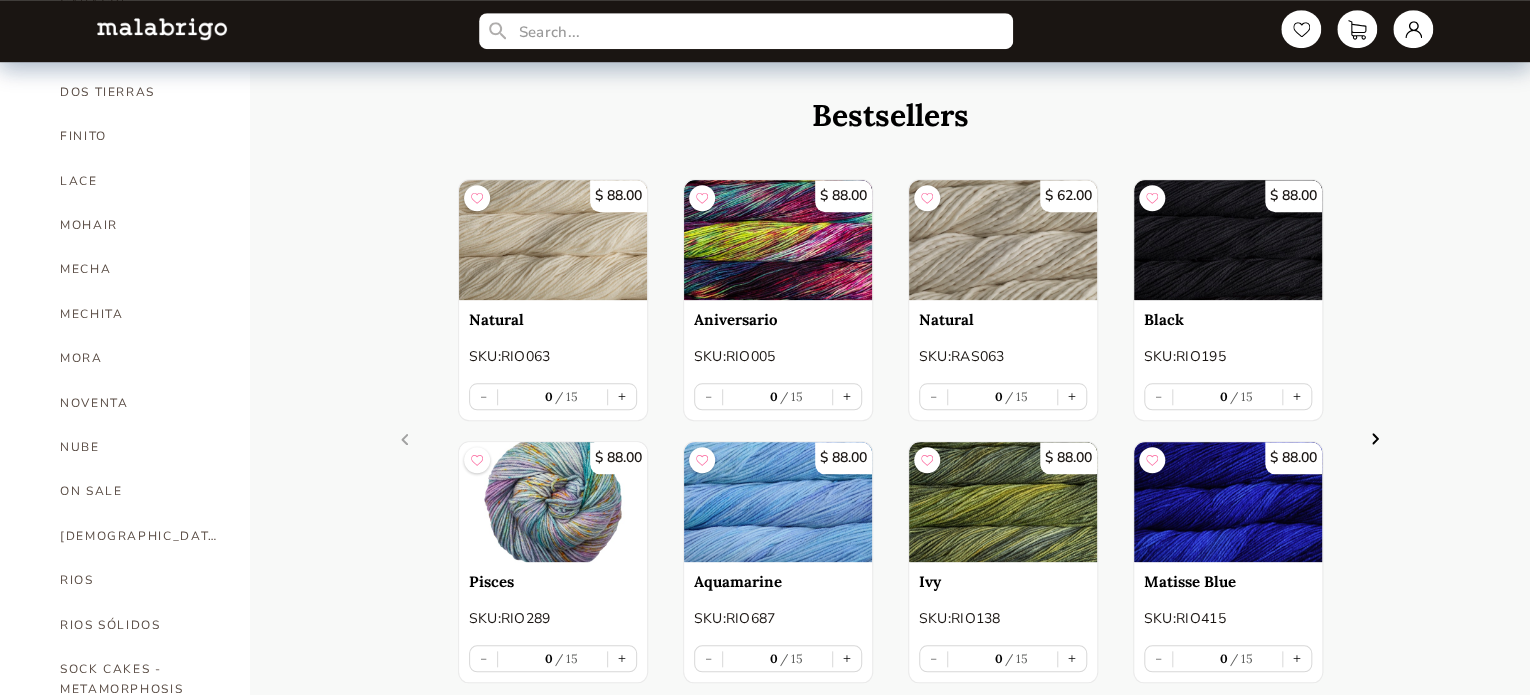 scroll, scrollTop: 674, scrollLeft: 0, axis: vertical 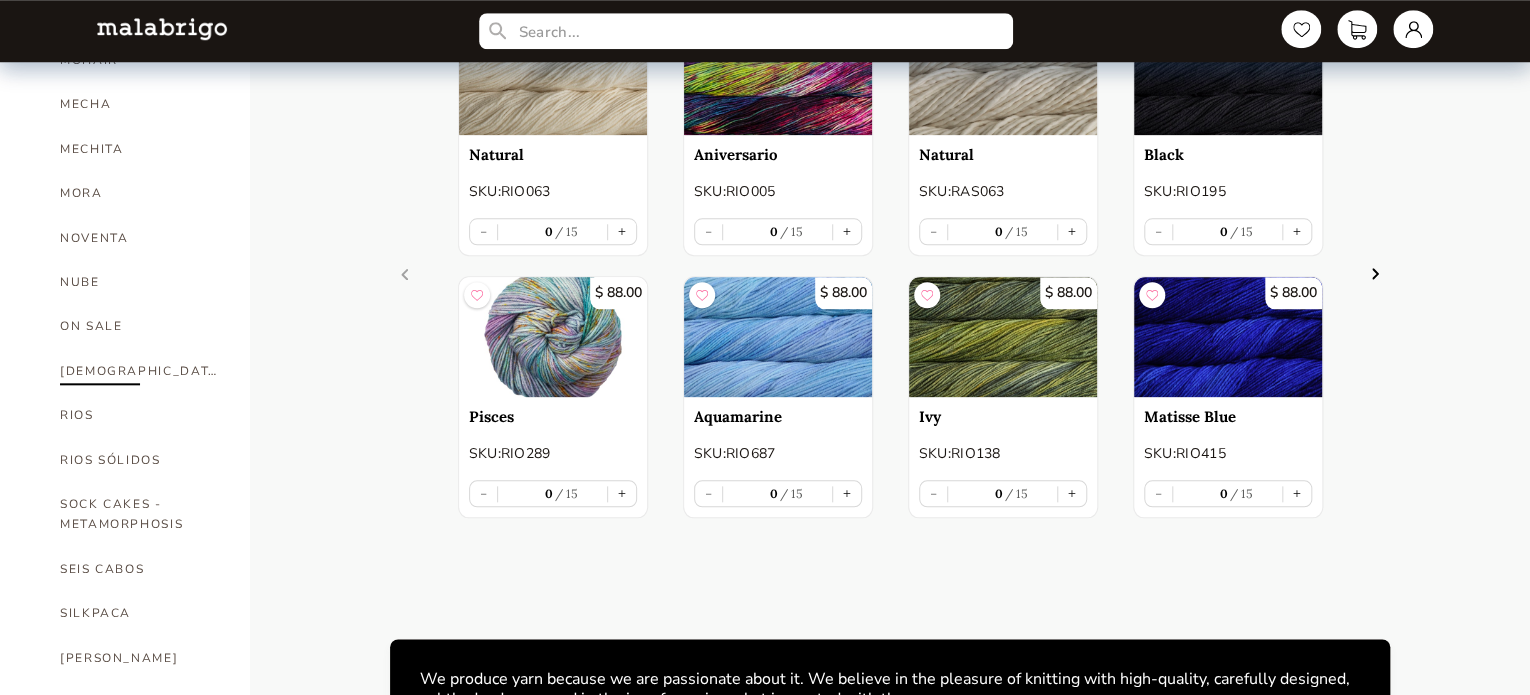 click on "[DEMOGRAPHIC_DATA]" at bounding box center [140, 371] 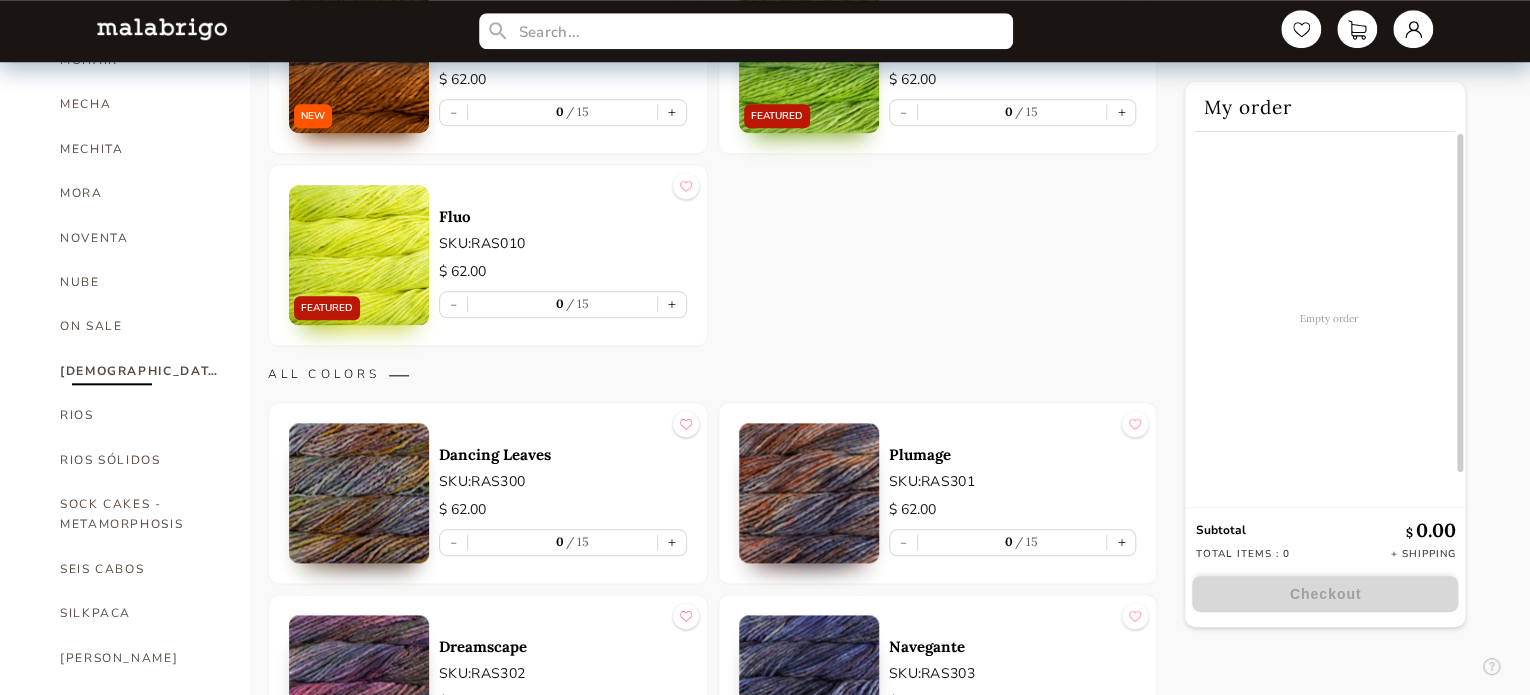scroll, scrollTop: 0, scrollLeft: 0, axis: both 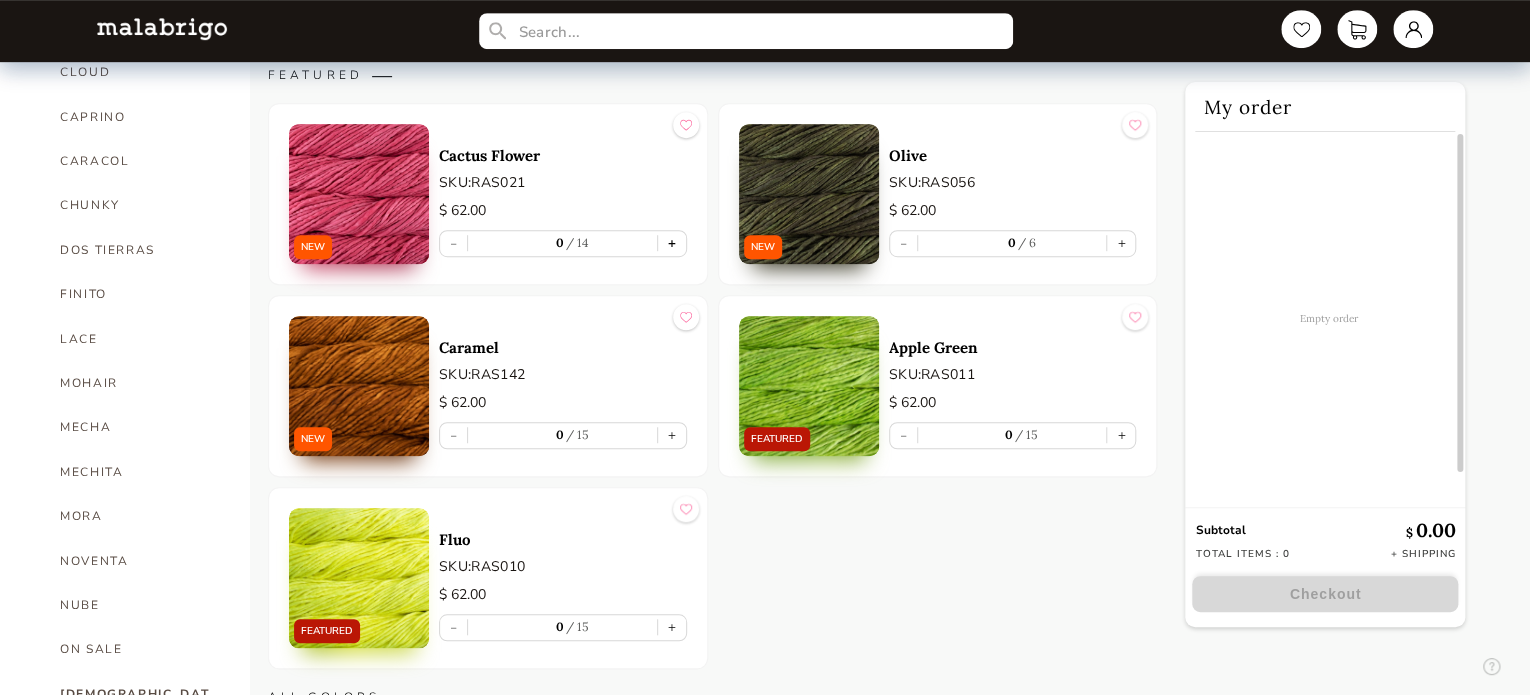 click on "+" at bounding box center (672, 243) 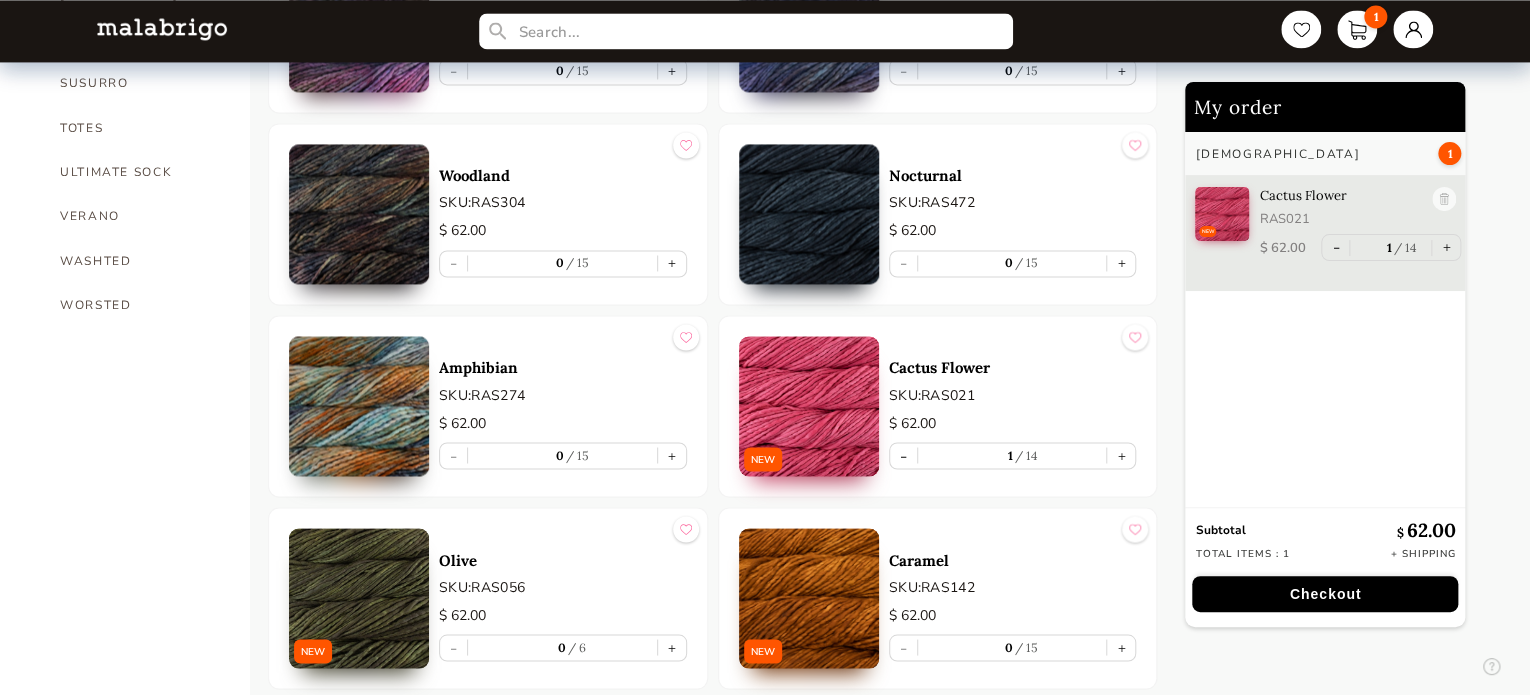 scroll, scrollTop: 1933, scrollLeft: 0, axis: vertical 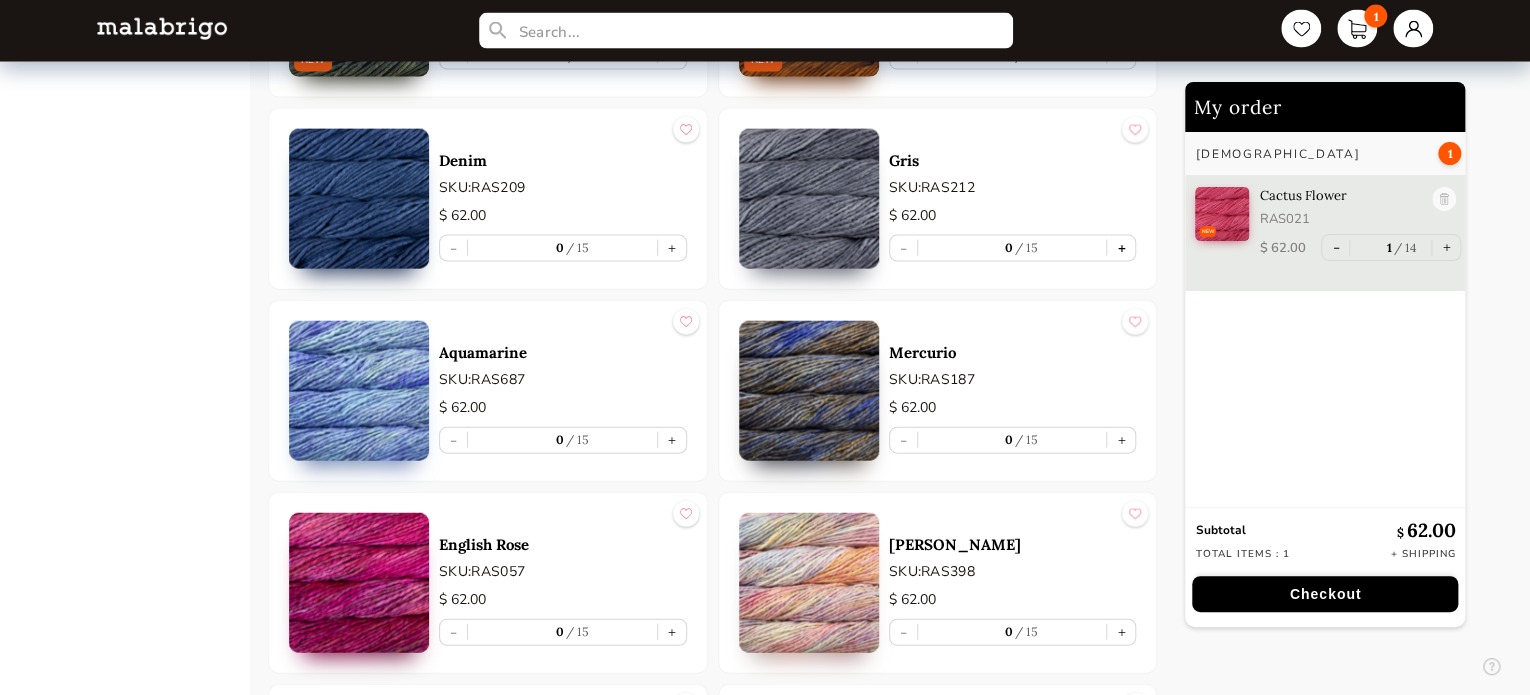 click on "+" at bounding box center [1121, 248] 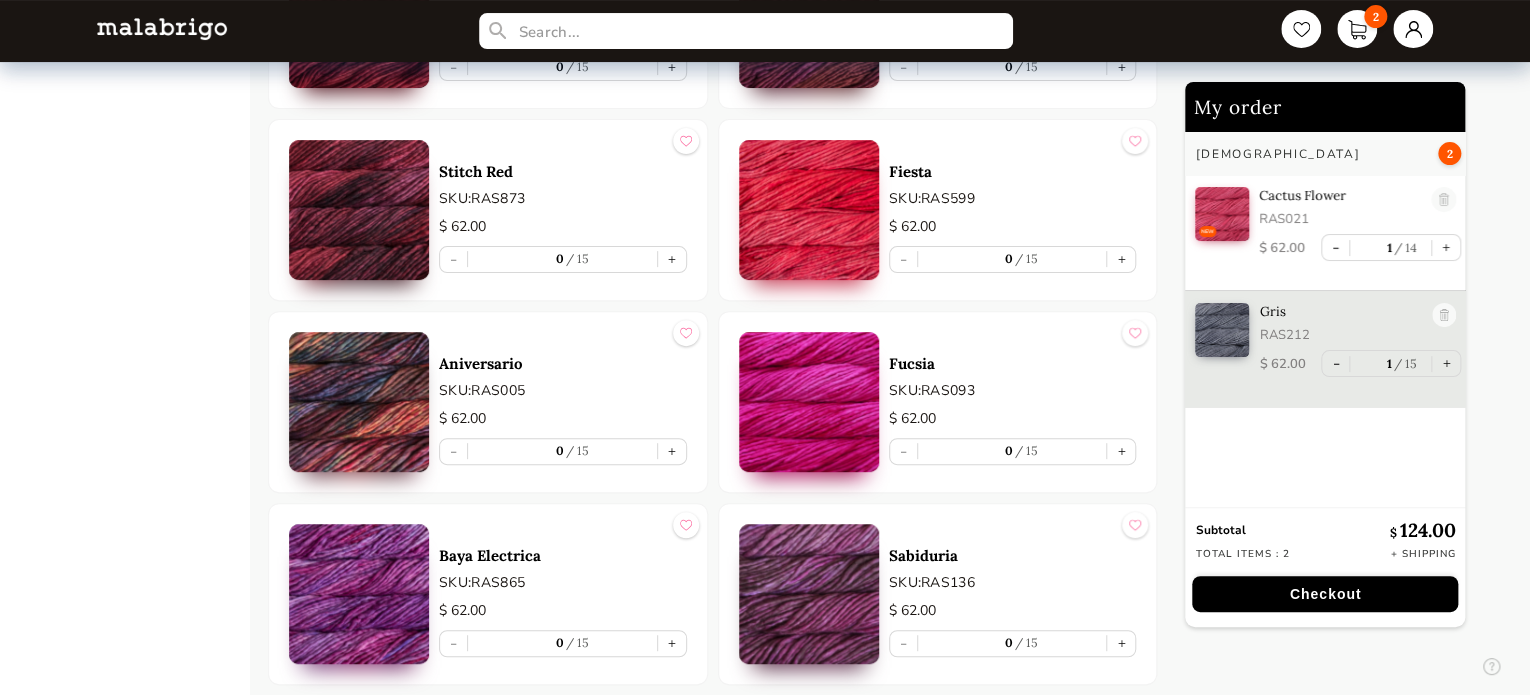 scroll, scrollTop: 4052, scrollLeft: 0, axis: vertical 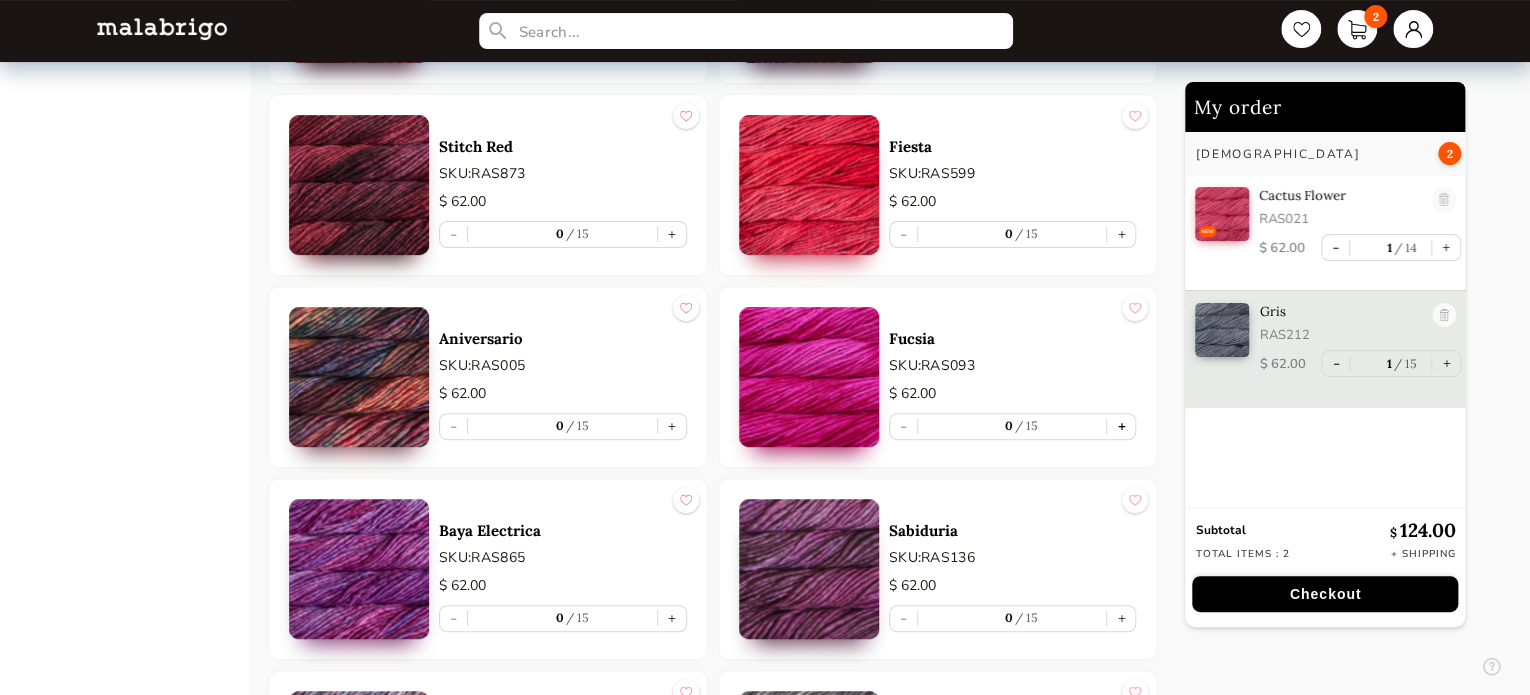 click on "+" at bounding box center [1121, 426] 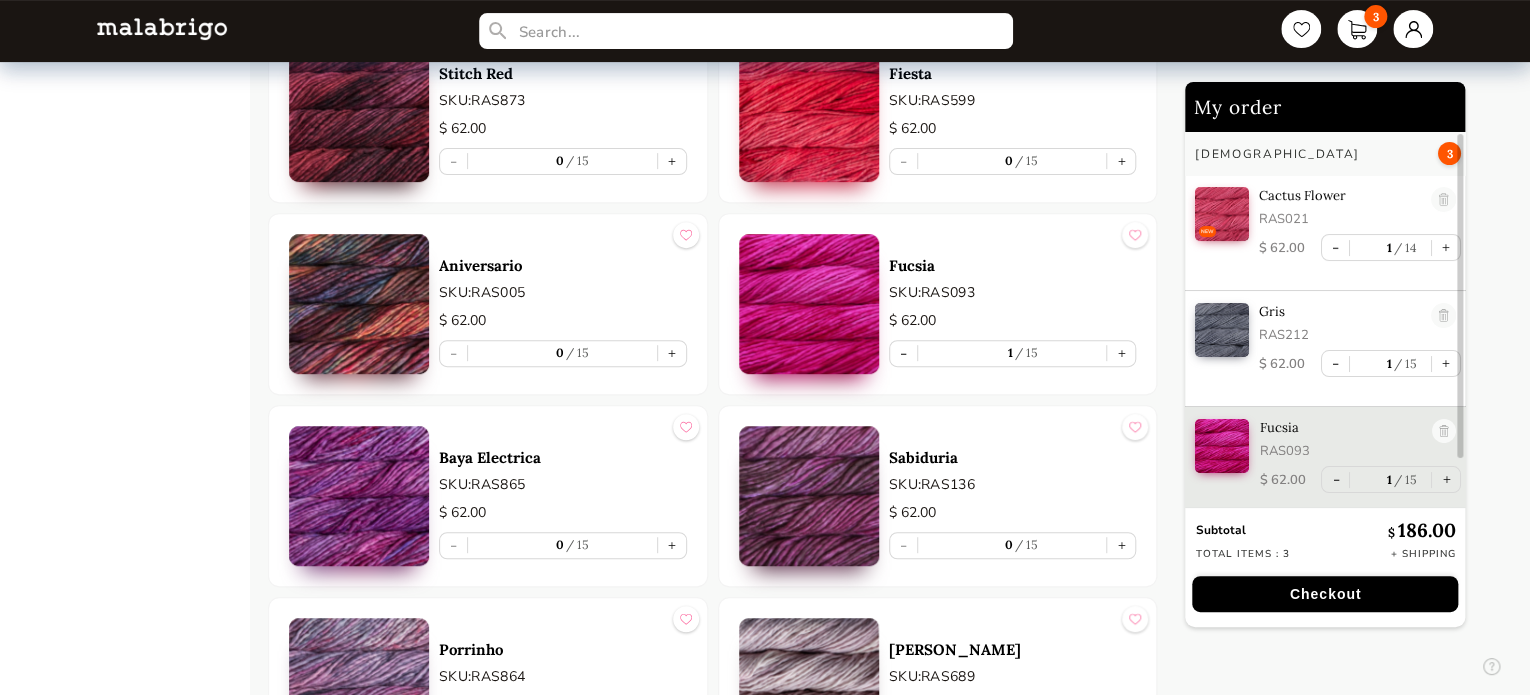scroll, scrollTop: 4138, scrollLeft: 0, axis: vertical 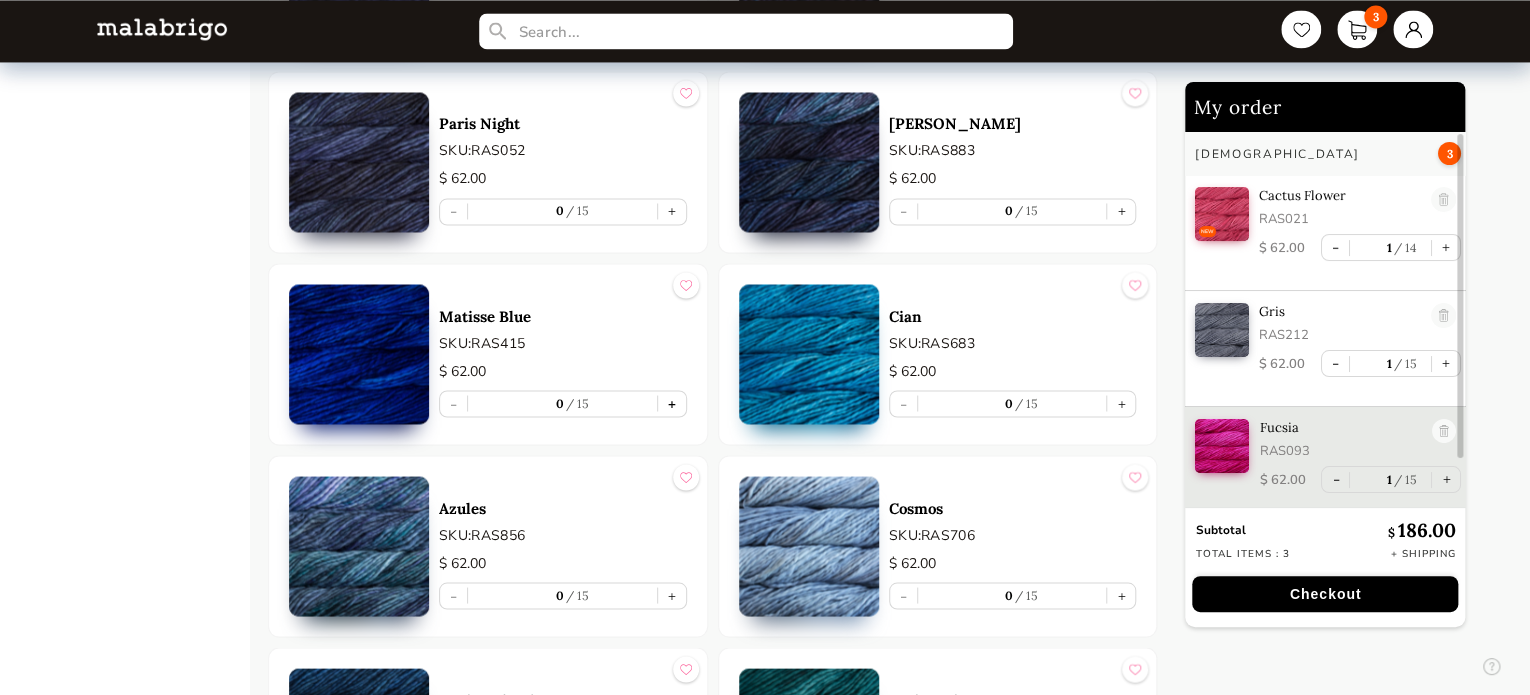 click on "+" at bounding box center (672, 403) 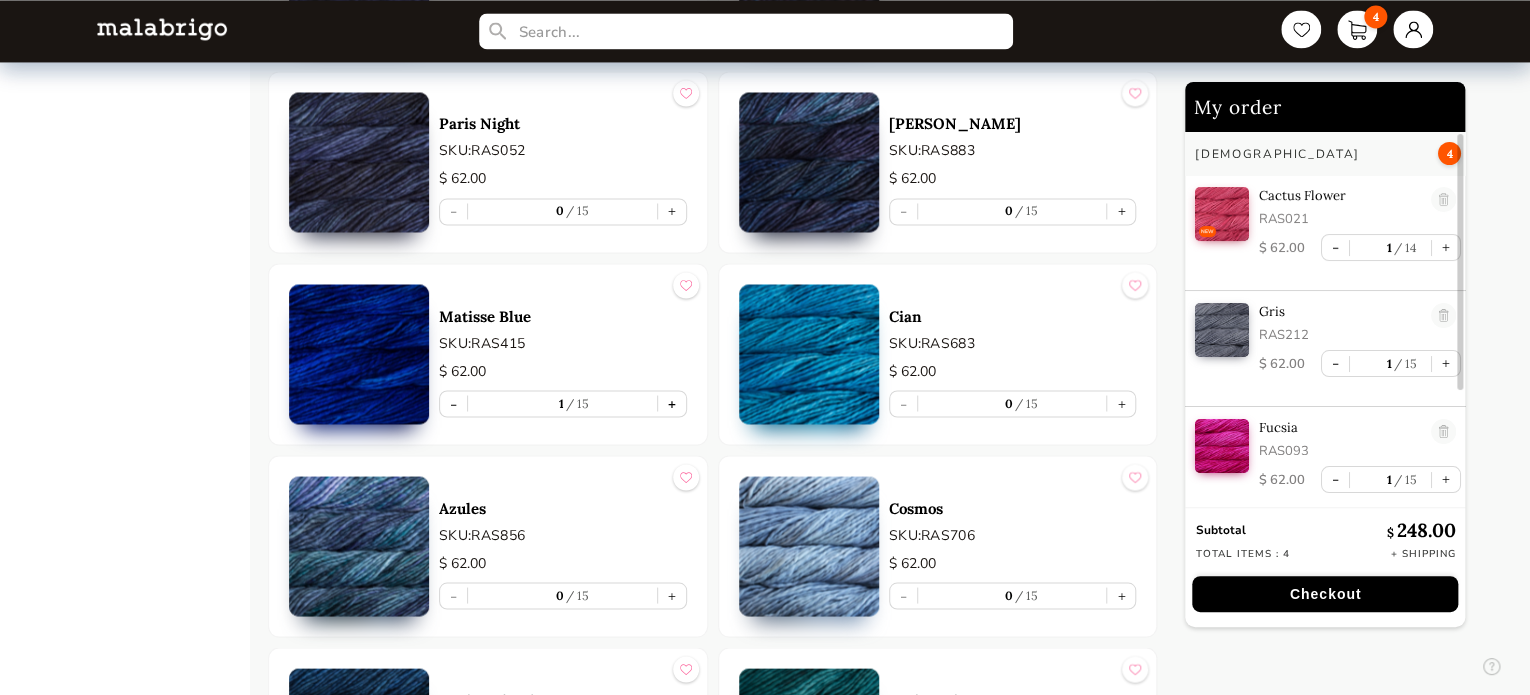 scroll, scrollTop: 5, scrollLeft: 0, axis: vertical 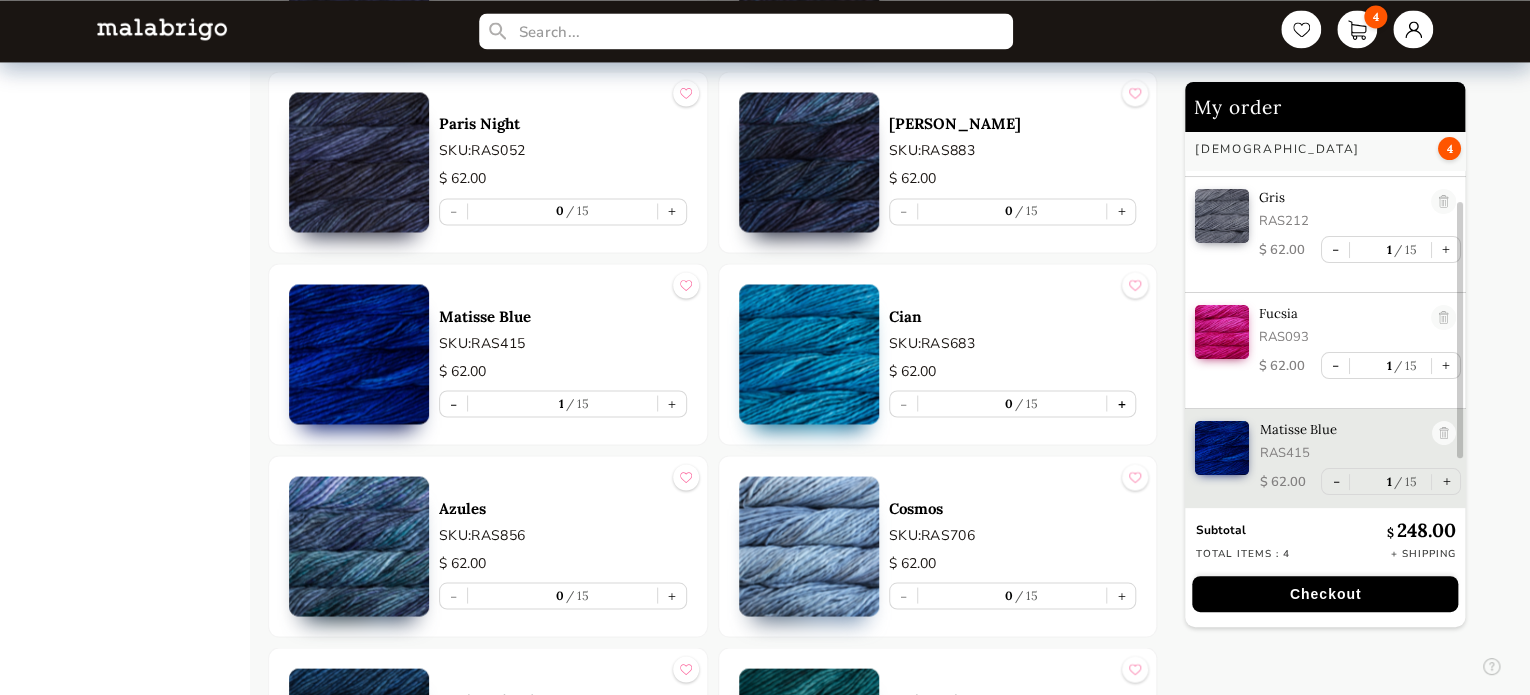 click on "+" at bounding box center (1121, 403) 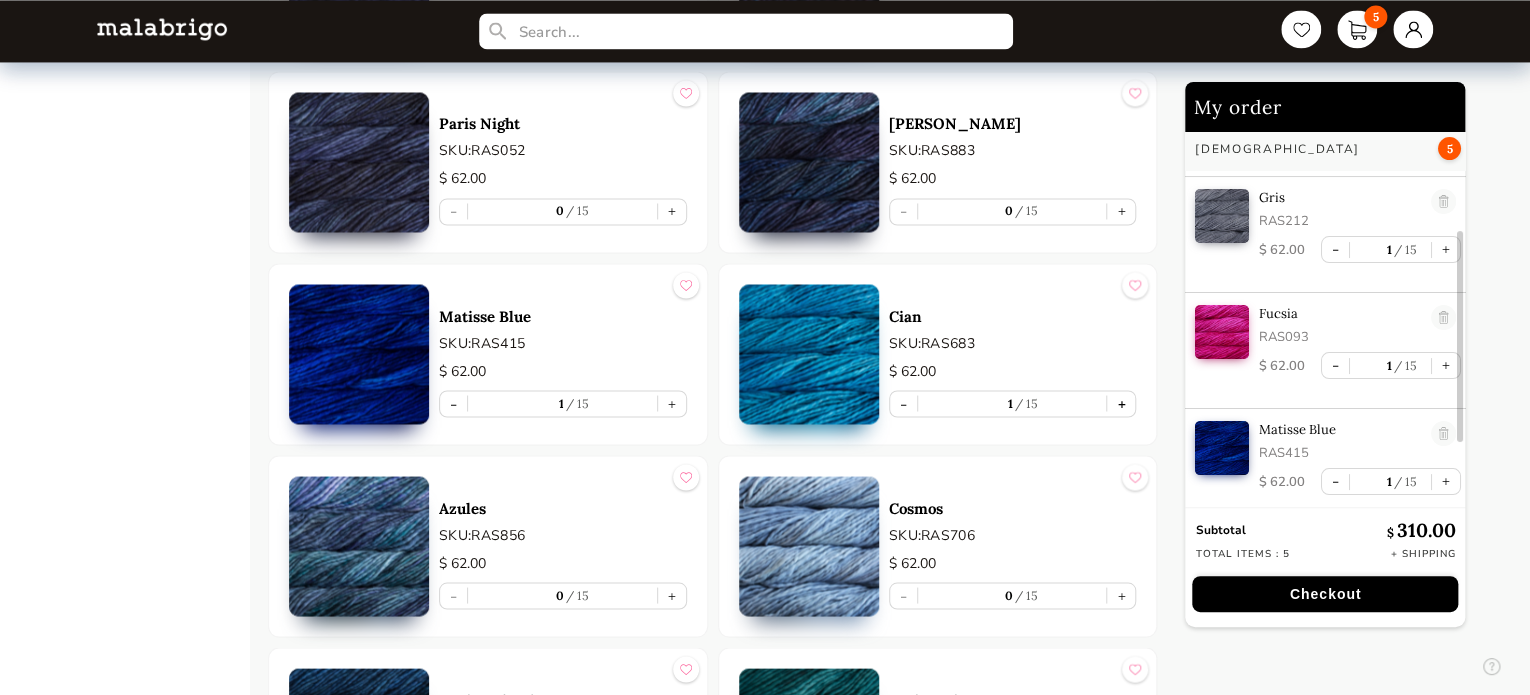 scroll, scrollTop: 225, scrollLeft: 0, axis: vertical 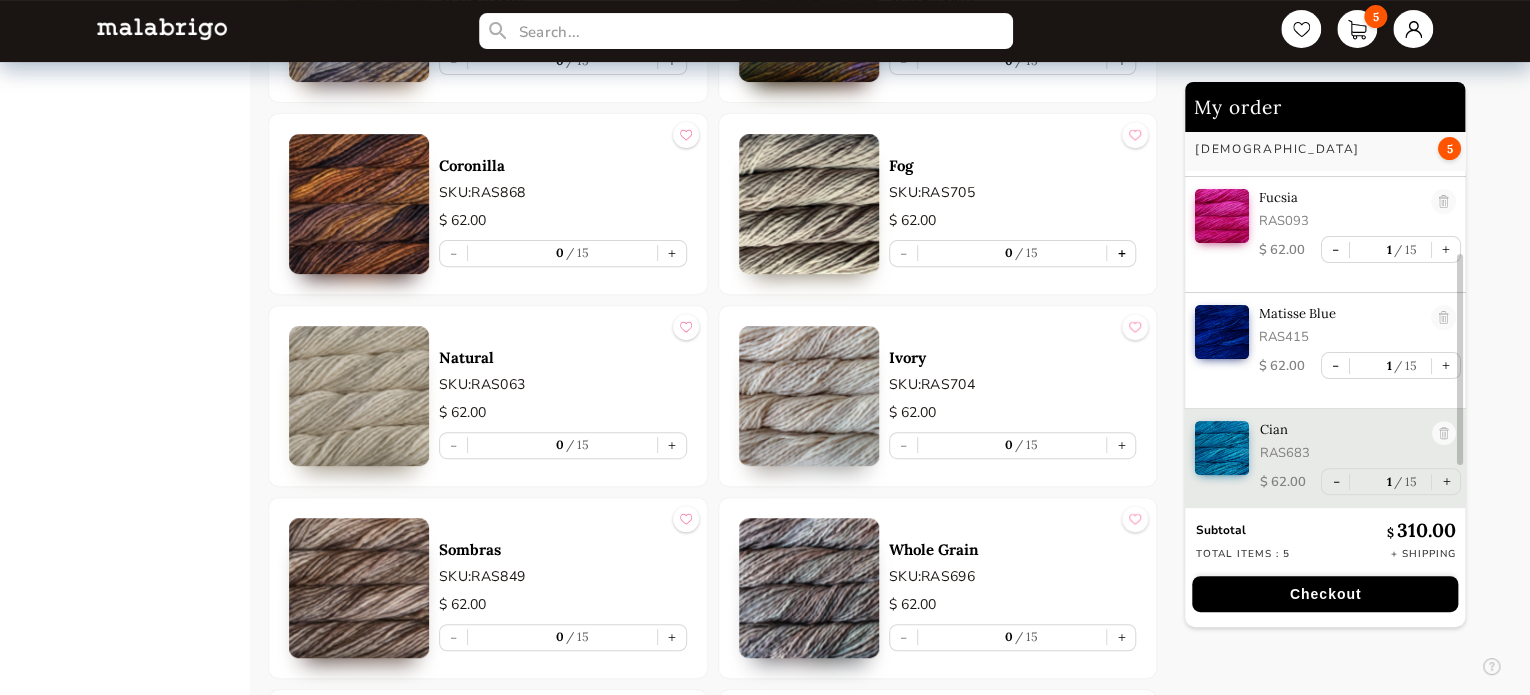 click on "+" at bounding box center [1121, 253] 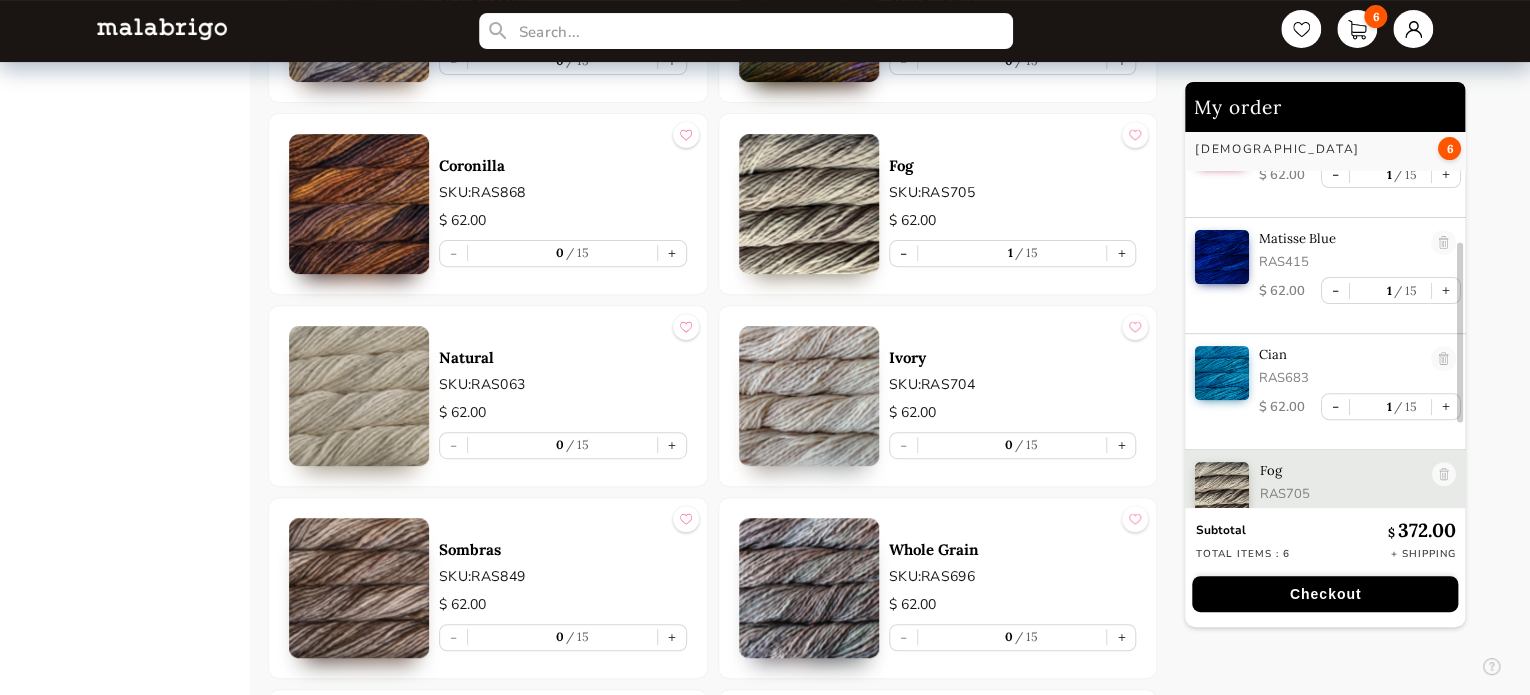 scroll, scrollTop: 341, scrollLeft: 0, axis: vertical 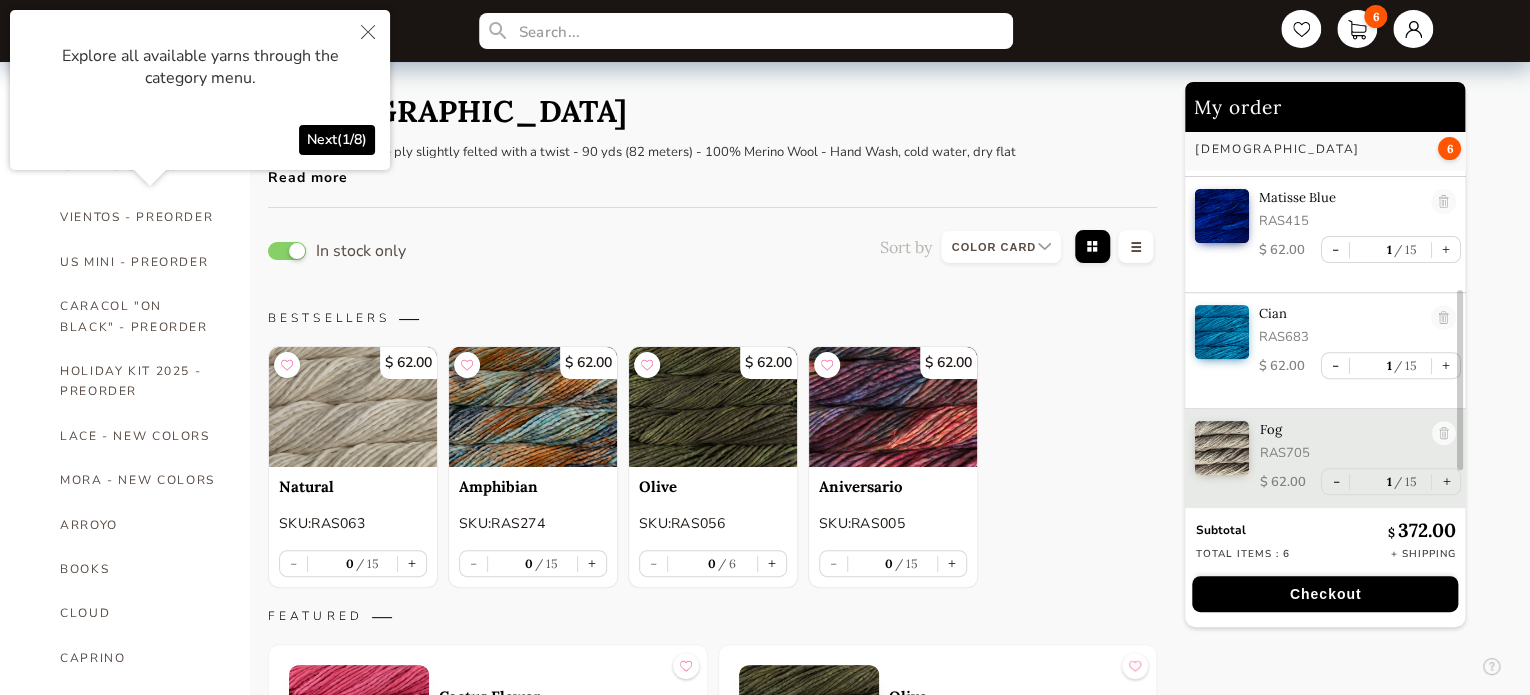 click on "HOME CATEGORIES VIENTOS - PREORDER US MINI - PREORDER CARACOL "ON BLACK" - PREORDER HOLIDAY KIT 2025 - PREORDER LACE - NEW COLORS [PERSON_NAME] - NEW COLORS [PERSON_NAME] BOOKS CLOUD [PERSON_NAME] CARACOL CHUNKY DOS TIERRAS FINITO LACE MOHAIR MECHA [PERSON_NAME] NOVENTA NUBE ON SALE RASTA [PERSON_NAME] SÓLIDOS SOCK CAKES - METAMORPHOSIS SEIS CABOS SILKPACA SILKY MERINO SOCK SUSURRO TOTES ULTIMATE SOCK VERANO WASHTED WORSTED" at bounding box center [150, 5387] 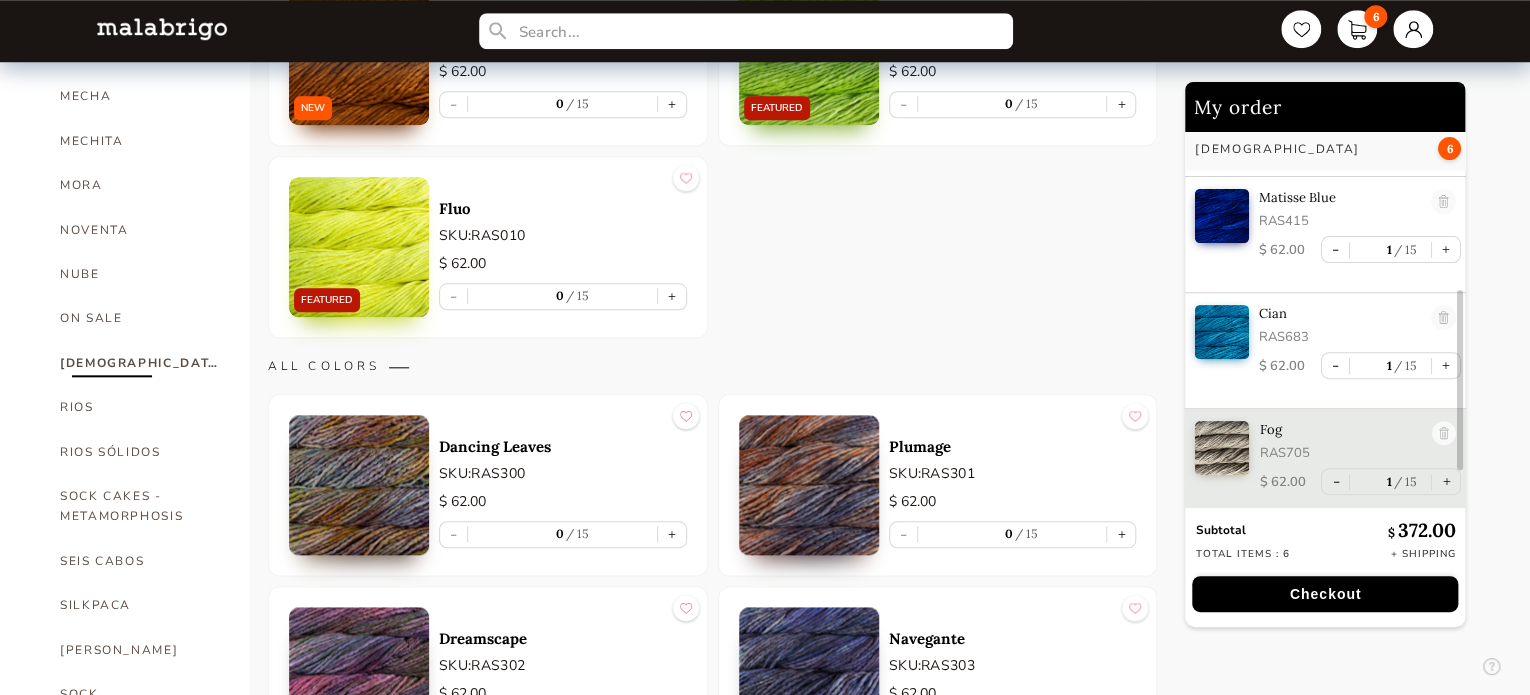 scroll, scrollTop: 920, scrollLeft: 0, axis: vertical 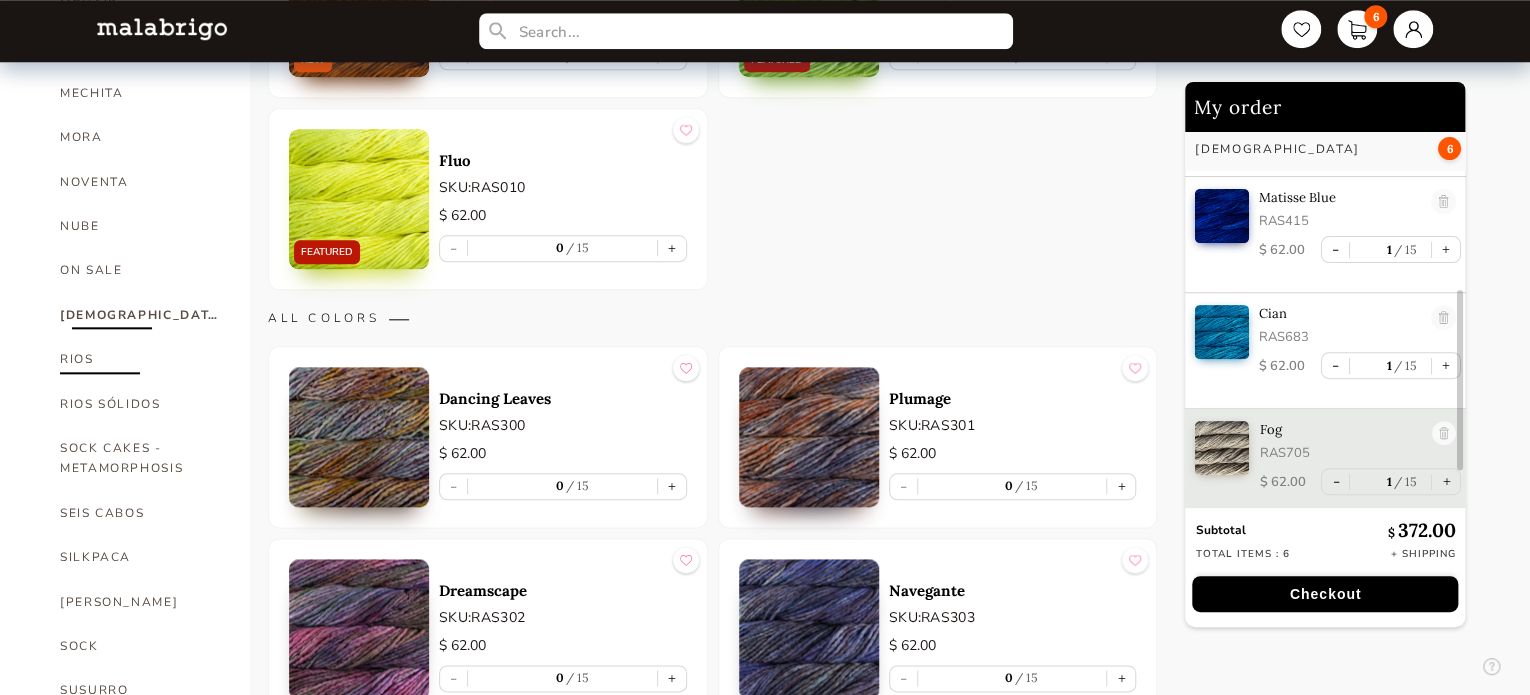 click on "RIOS" at bounding box center (140, 359) 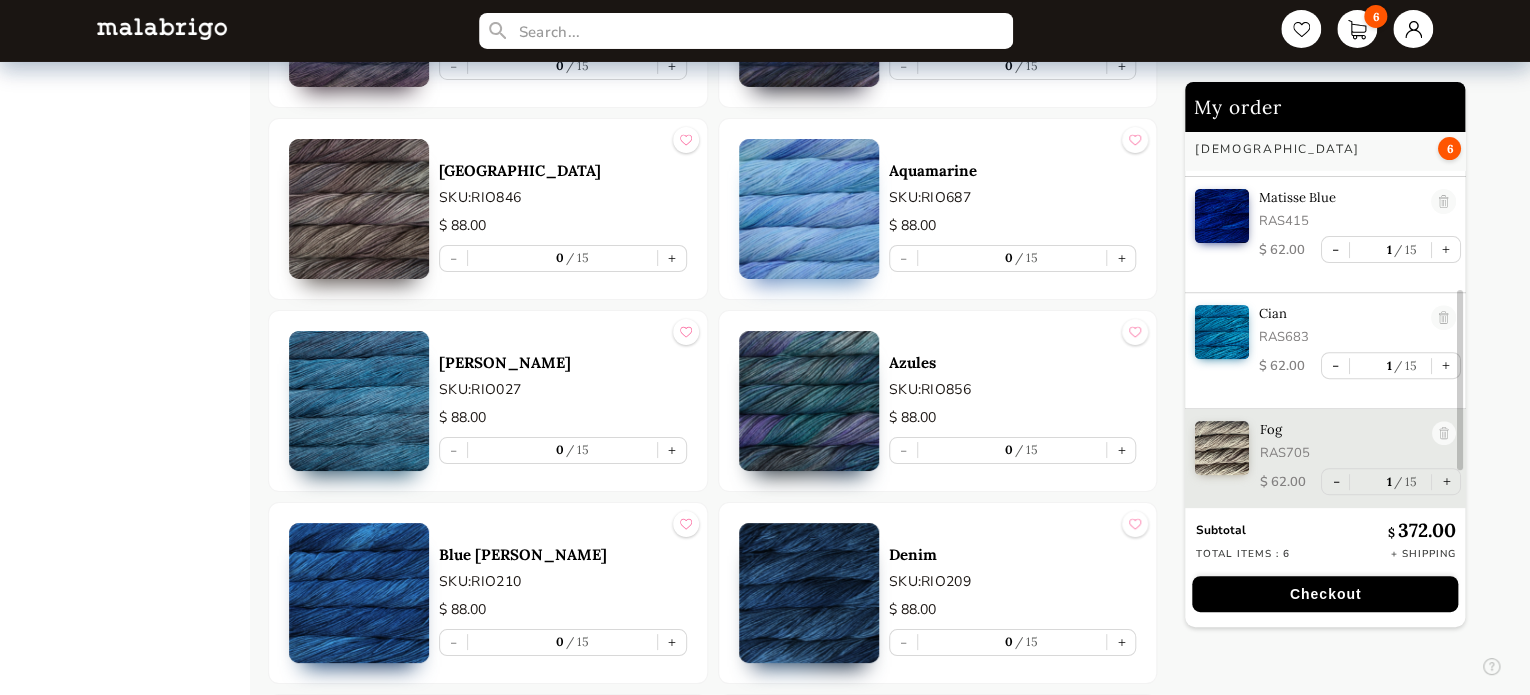 scroll, scrollTop: 3636, scrollLeft: 0, axis: vertical 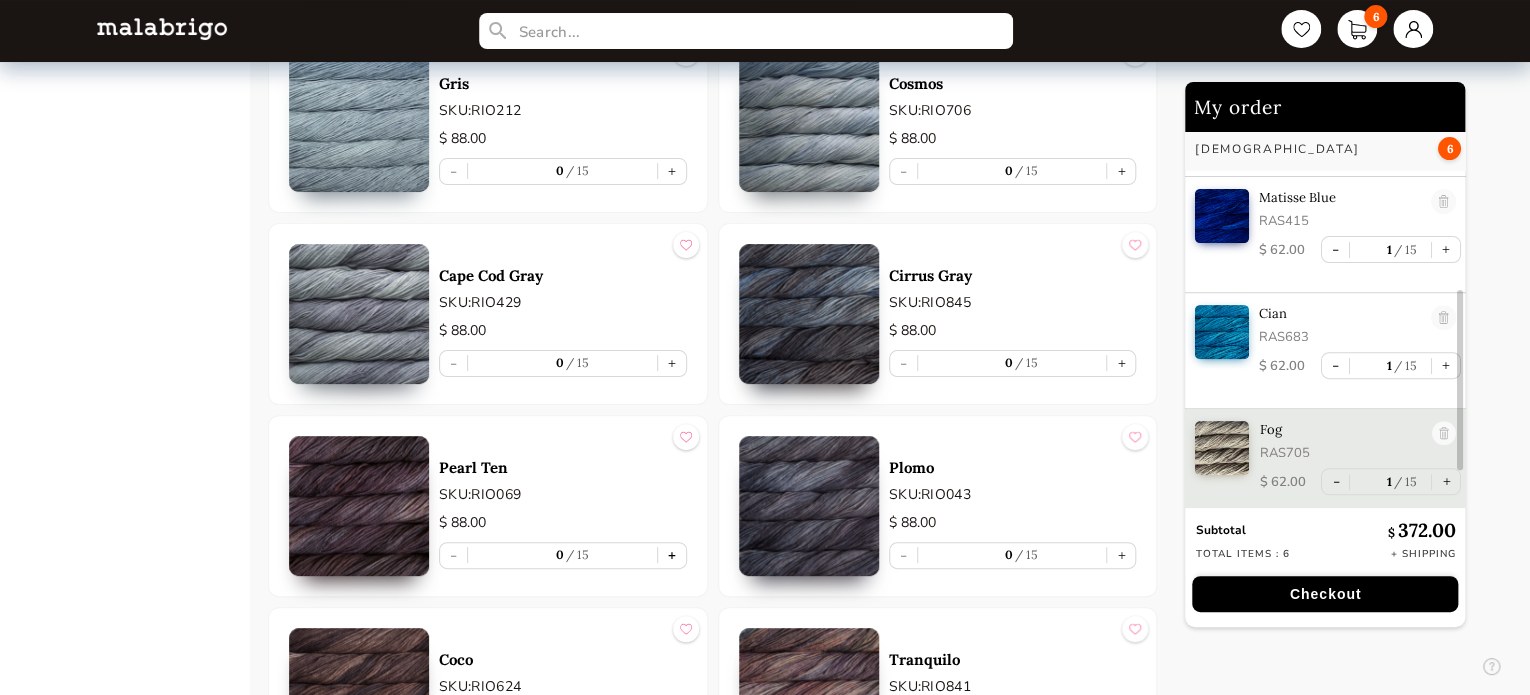 click on "+" at bounding box center (672, 555) 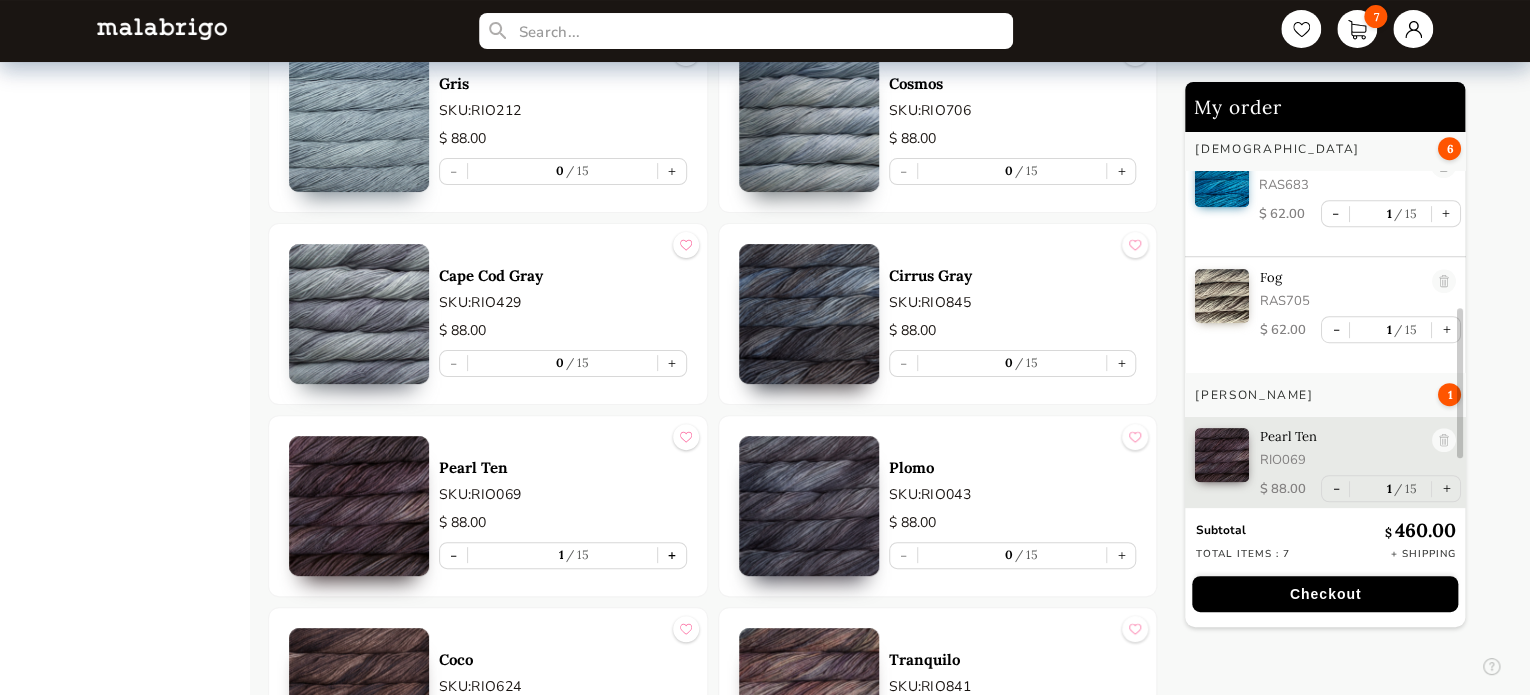 scroll, scrollTop: 500, scrollLeft: 0, axis: vertical 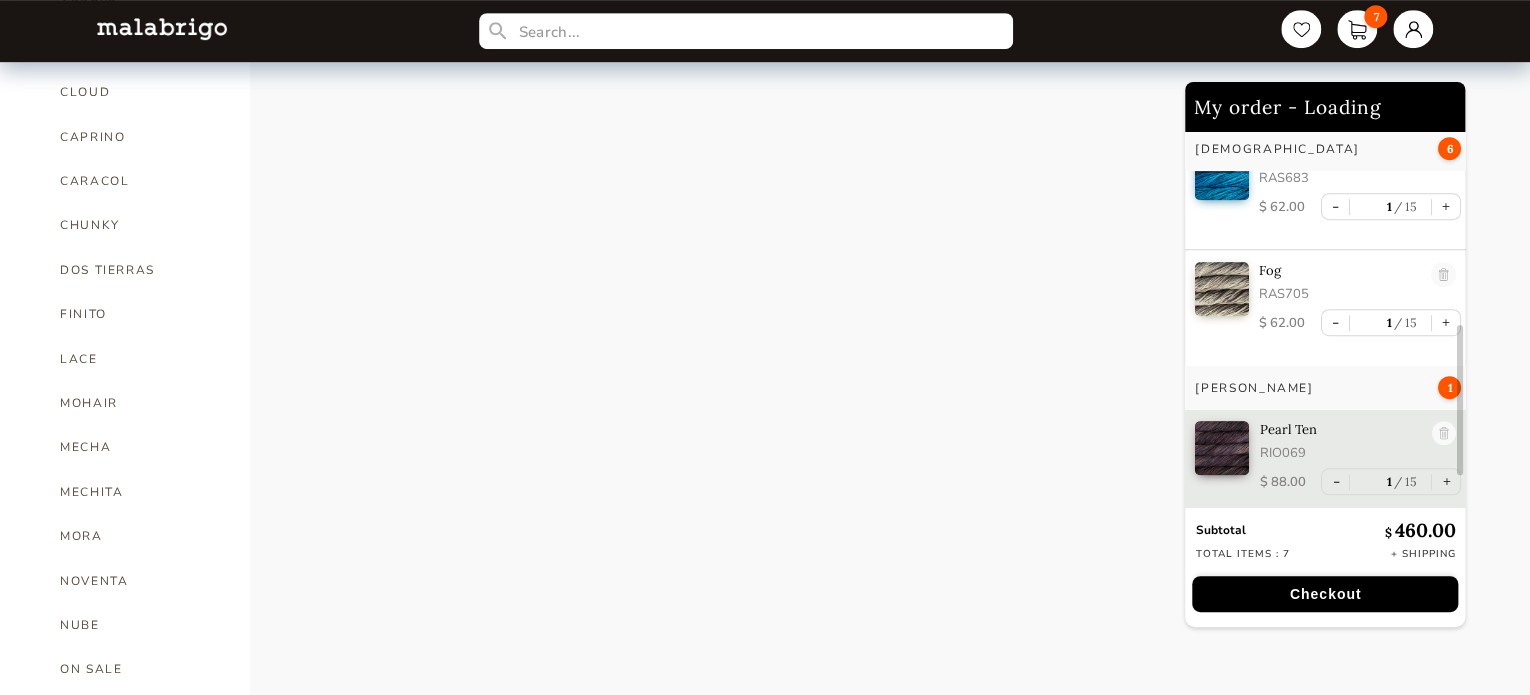select on "INDEX" 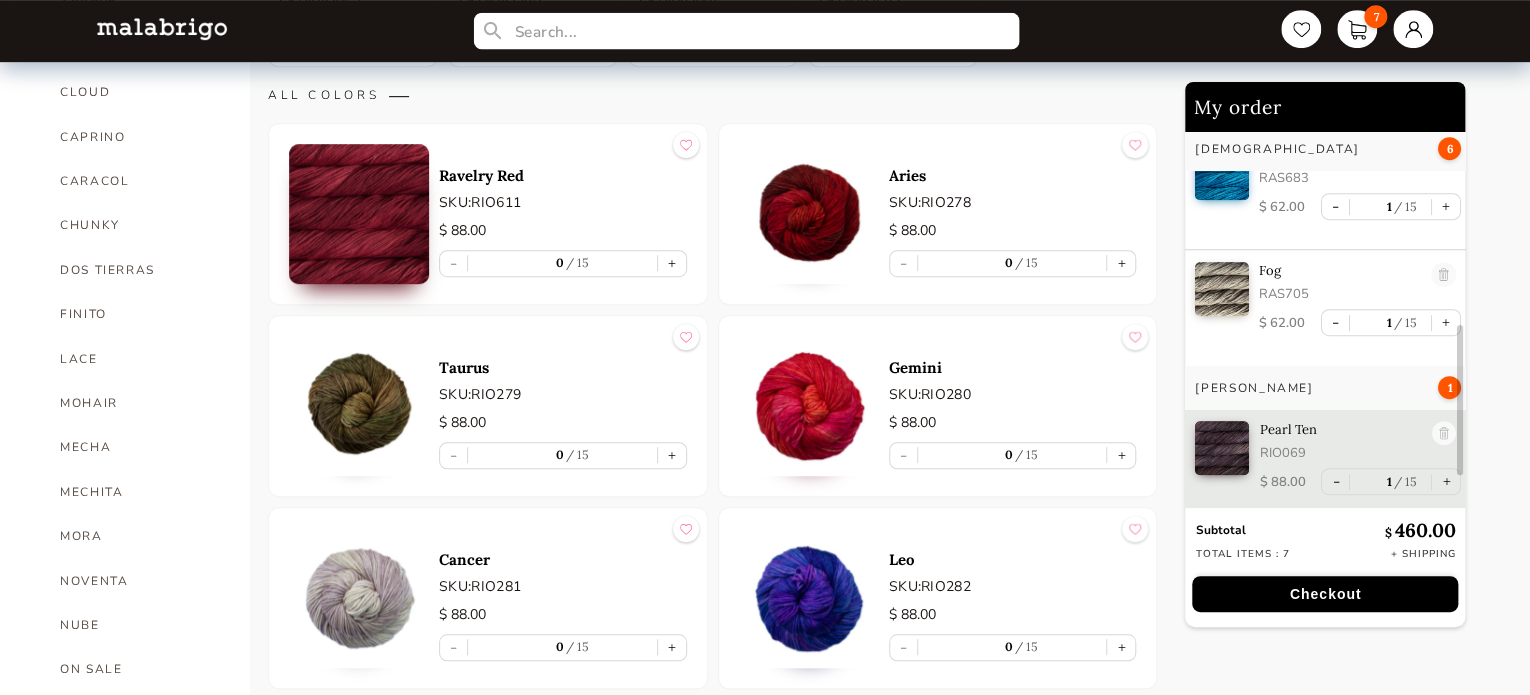 click at bounding box center (745, 31) 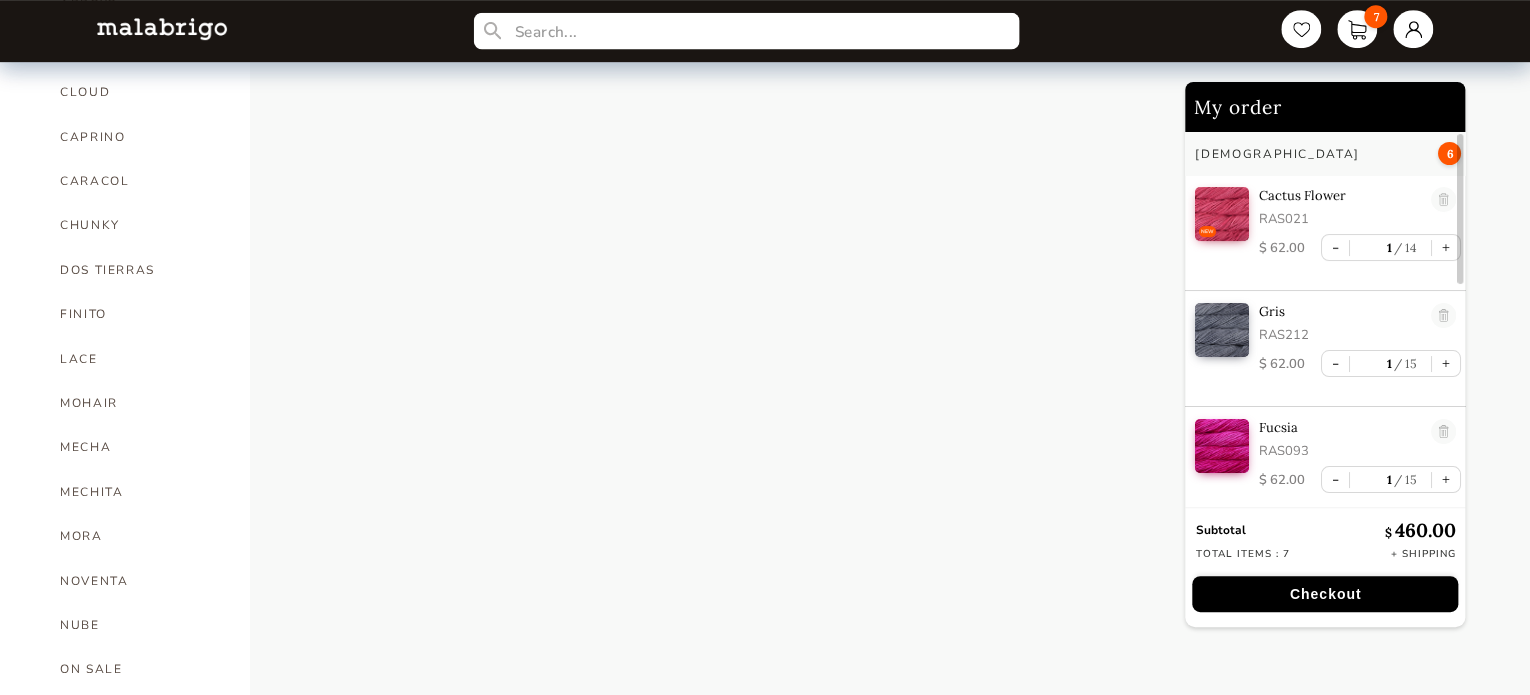 click at bounding box center (745, 31) 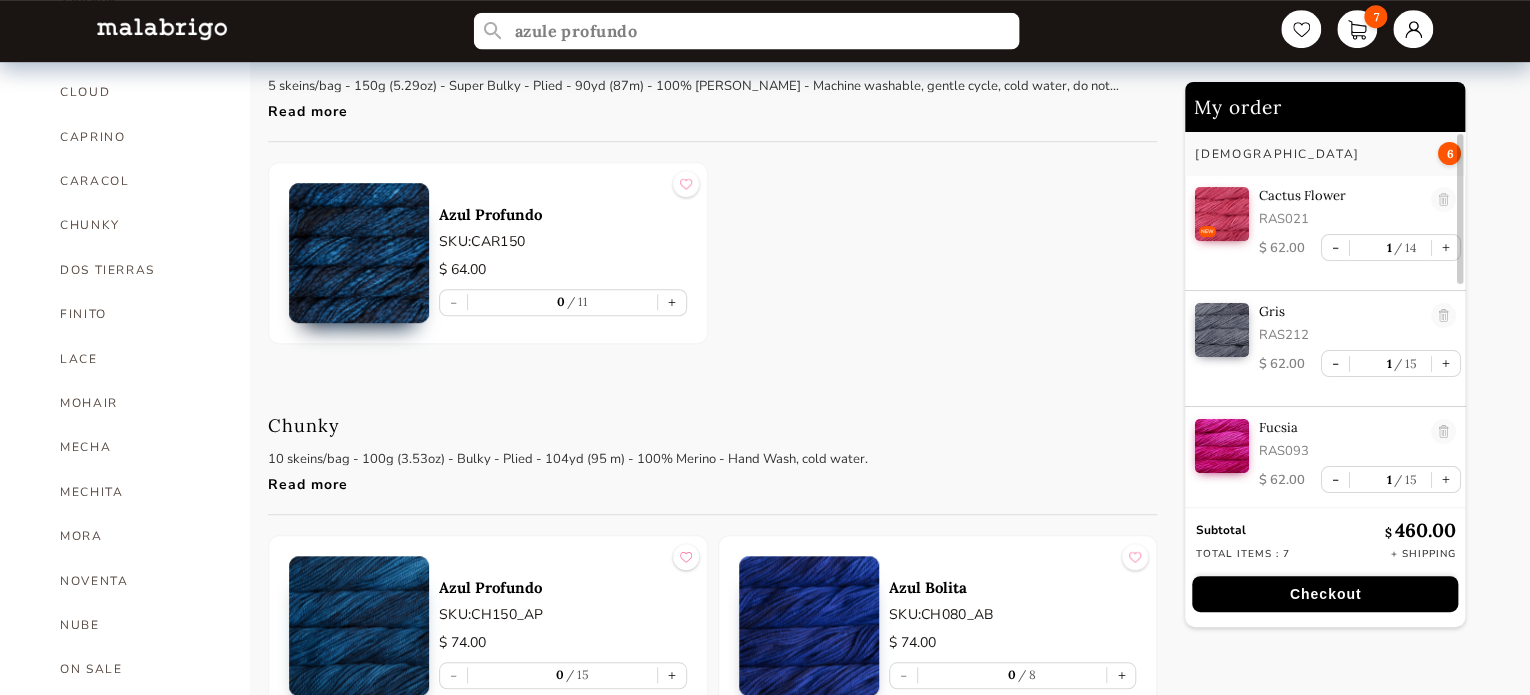 type on "azule profundo" 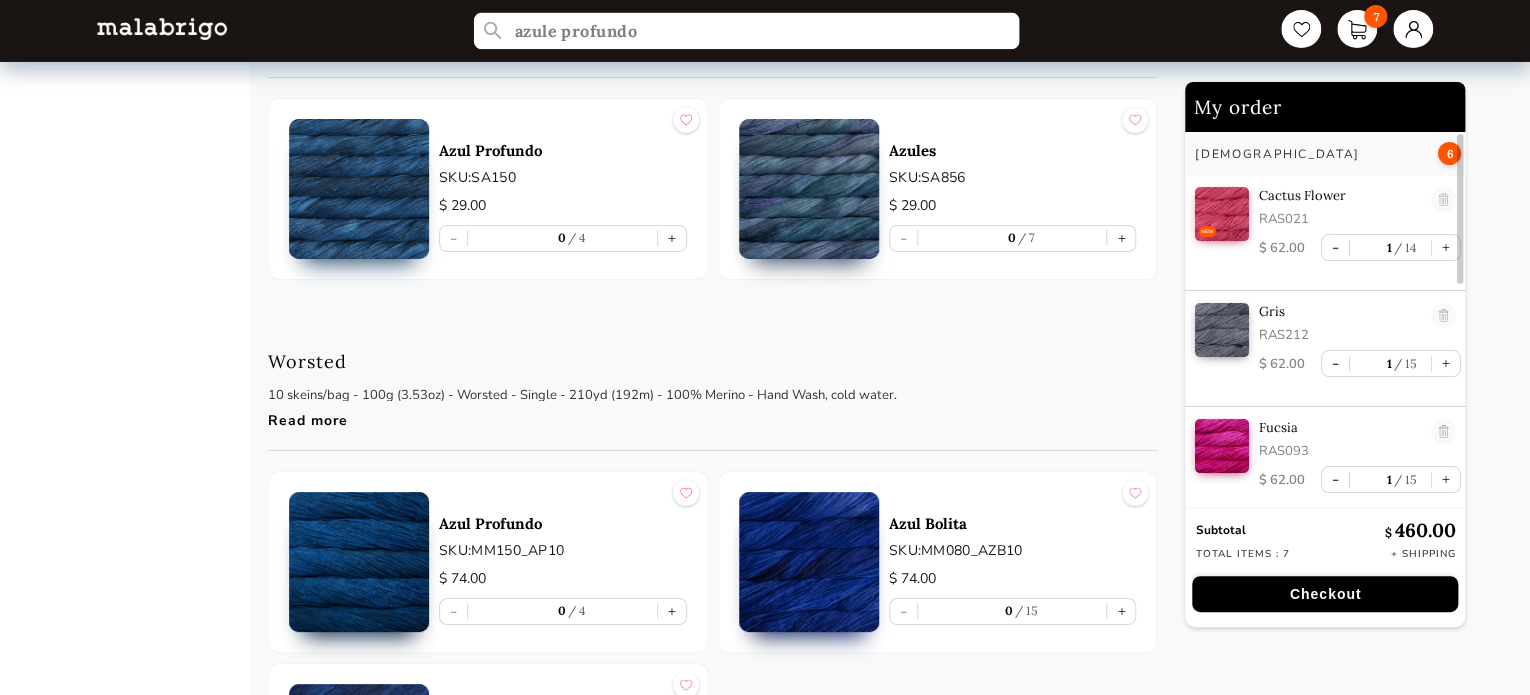 scroll, scrollTop: 3612, scrollLeft: 0, axis: vertical 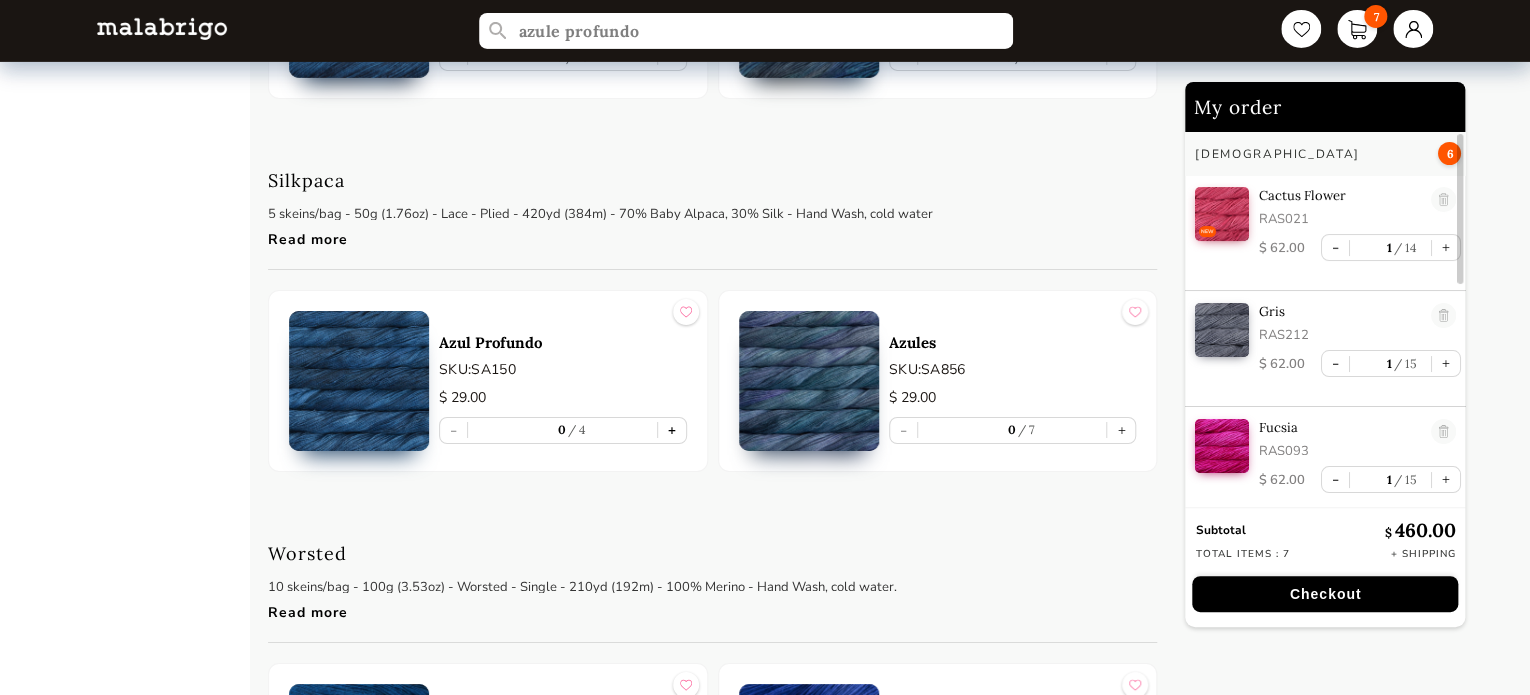 click on "+" at bounding box center (672, 430) 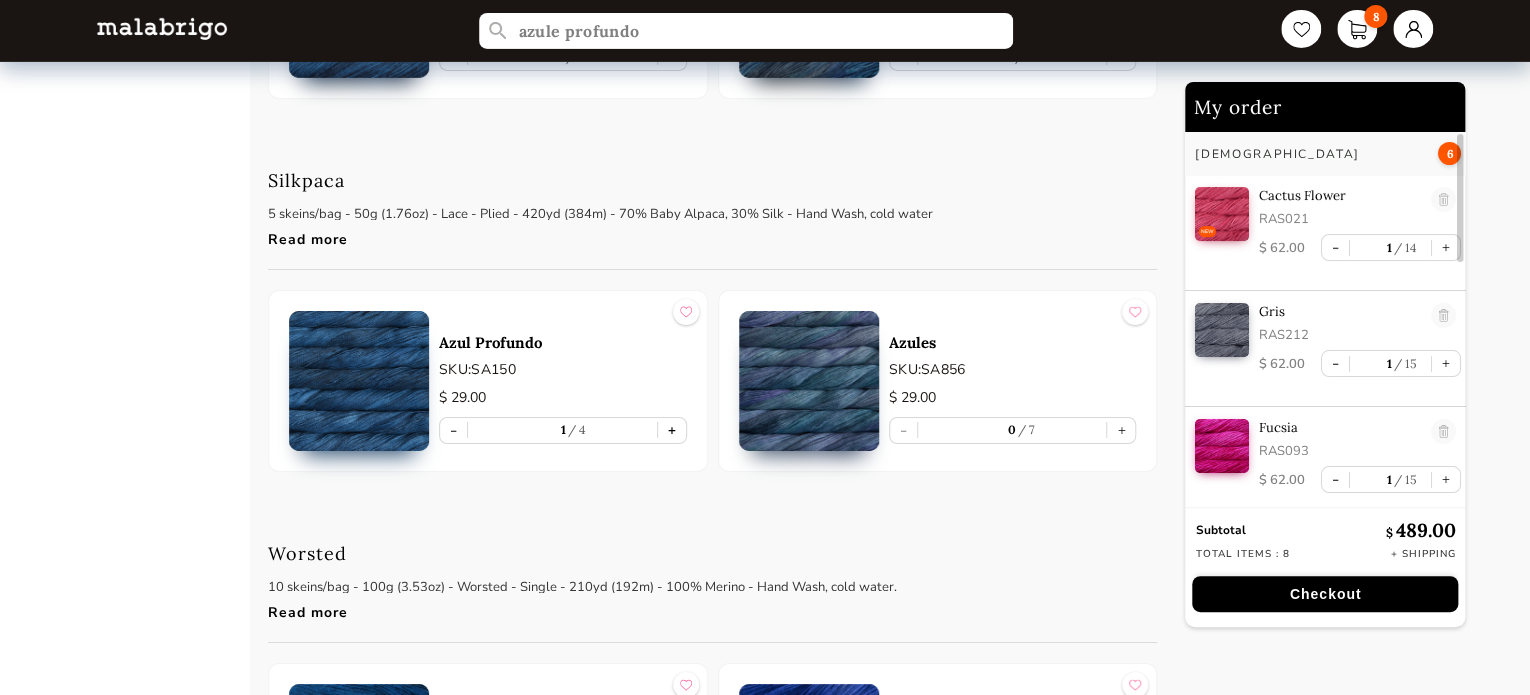 scroll, scrollTop: 5, scrollLeft: 0, axis: vertical 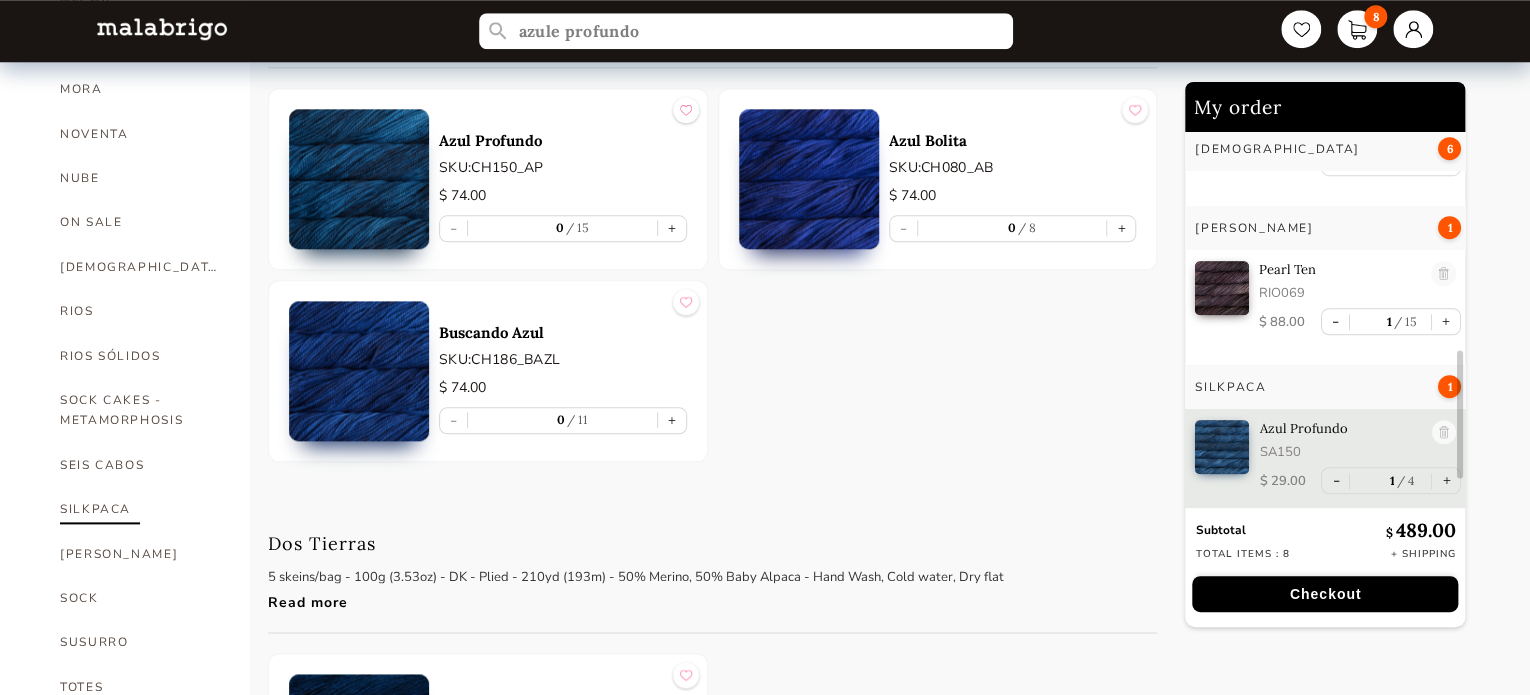 click on "SILKPACA" at bounding box center (140, 509) 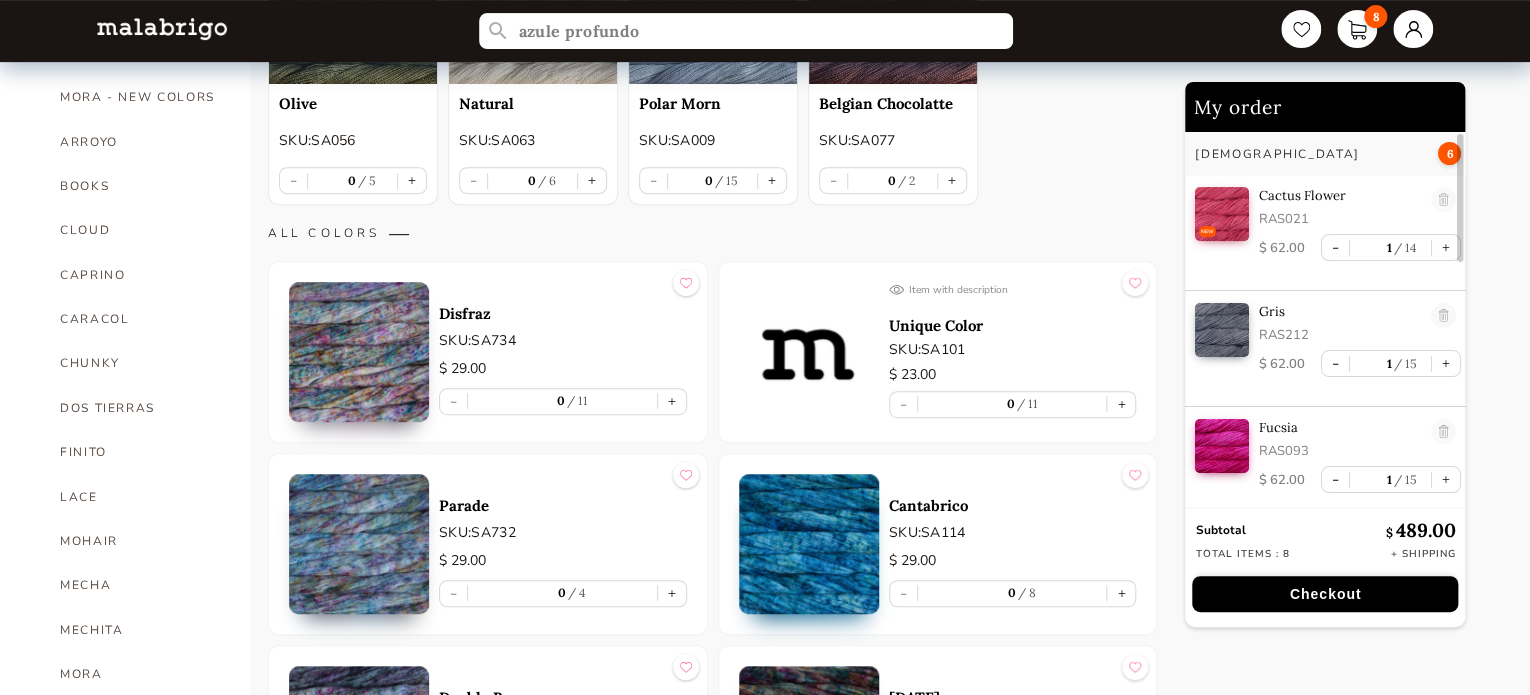 scroll, scrollTop: 400, scrollLeft: 0, axis: vertical 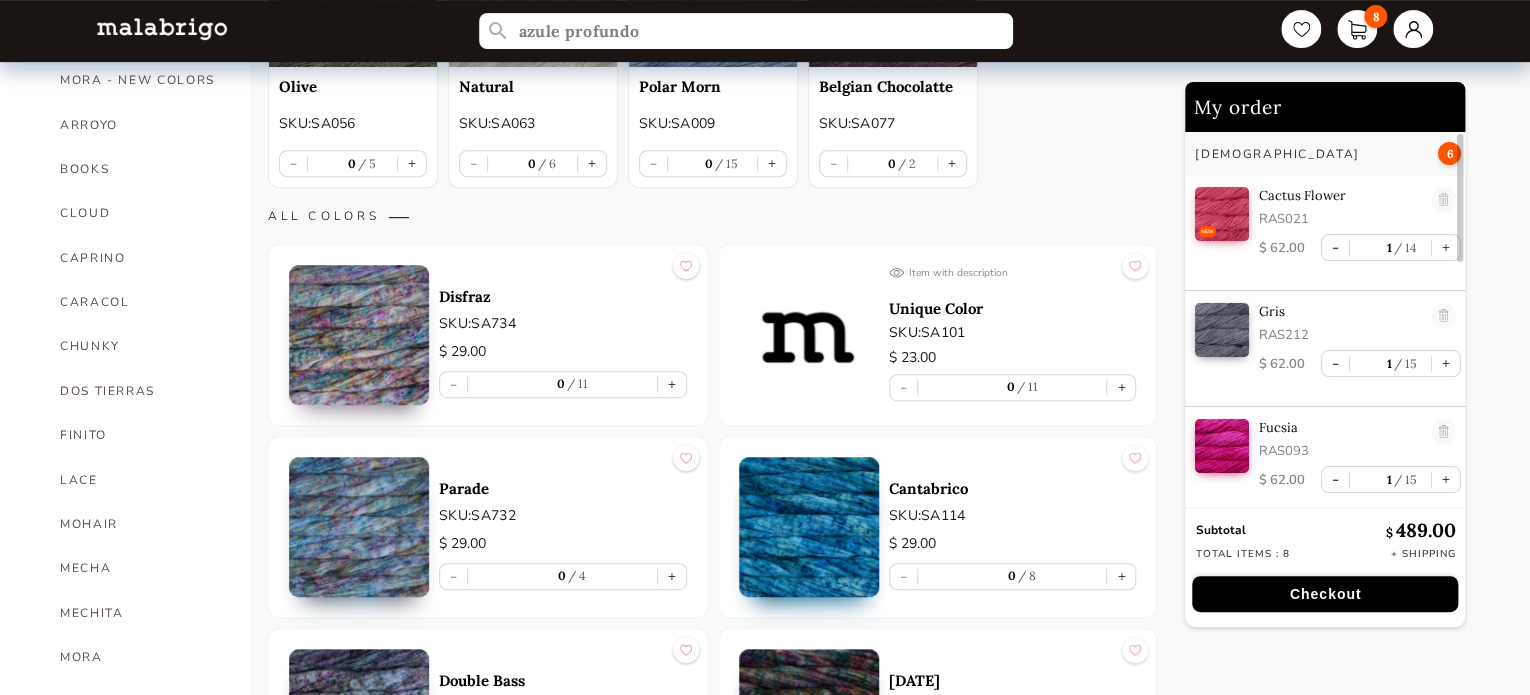 click on "My order Rasta 6 NEW Cactus Flower RAS021 $   62.00 - 1 14 + Gris RAS212 $   62.00 - 1 15 + Fucsia RAS093 $   62.00 - 1 15 + Matisse Blue RAS415 $   62.00 - 1 15 + Cian RAS683 $   62.00 - 1 15 + Fog RAS705 $   62.00 - 1 15 + [PERSON_NAME] 1 Pearl Ten RIO069 $   88.00 - 1 15 + Silkpaca 1 Azul Profundo SA150 $   29.00 - 1 4 + Subtotal $   489.00 Total items : 8 + Shipping Checkout" at bounding box center [1352, 2084] 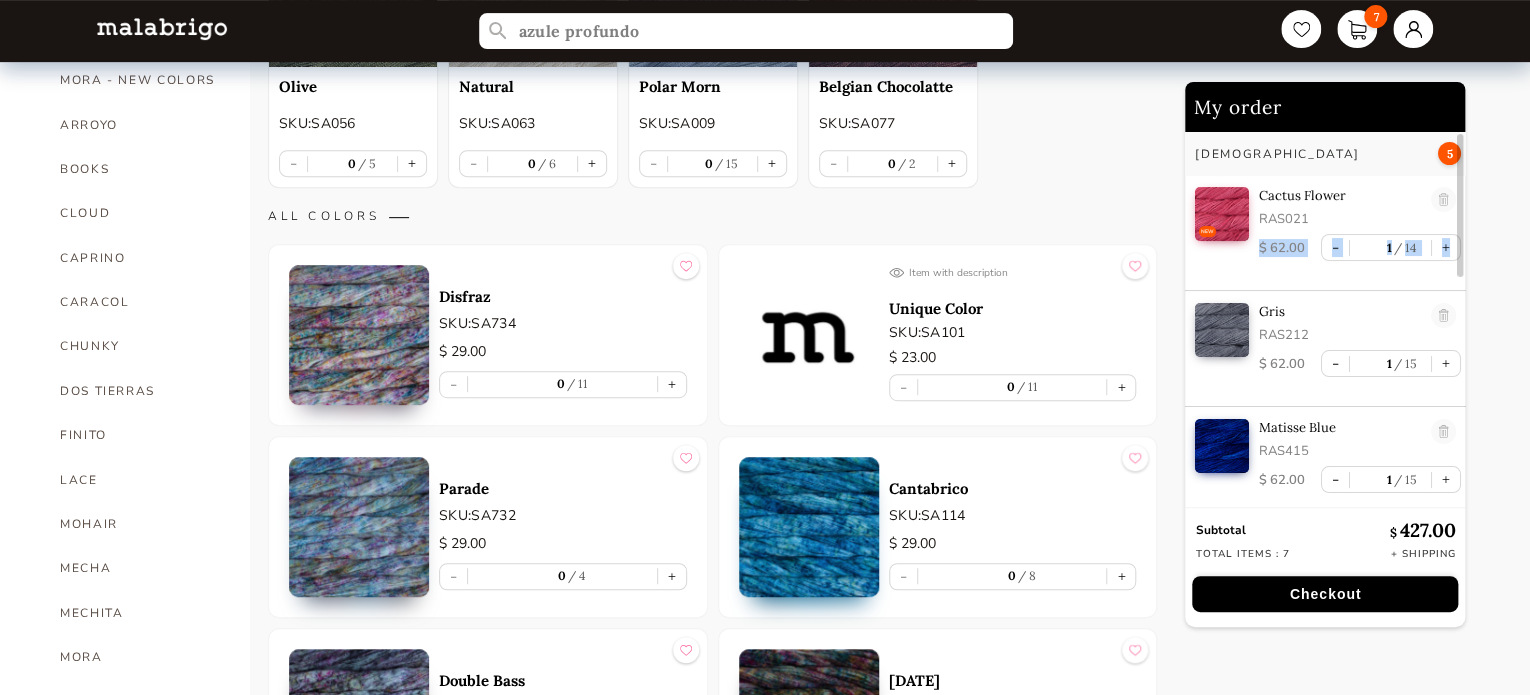 drag, startPoint x: 1455, startPoint y: 227, endPoint x: 1455, endPoint y: 244, distance: 17 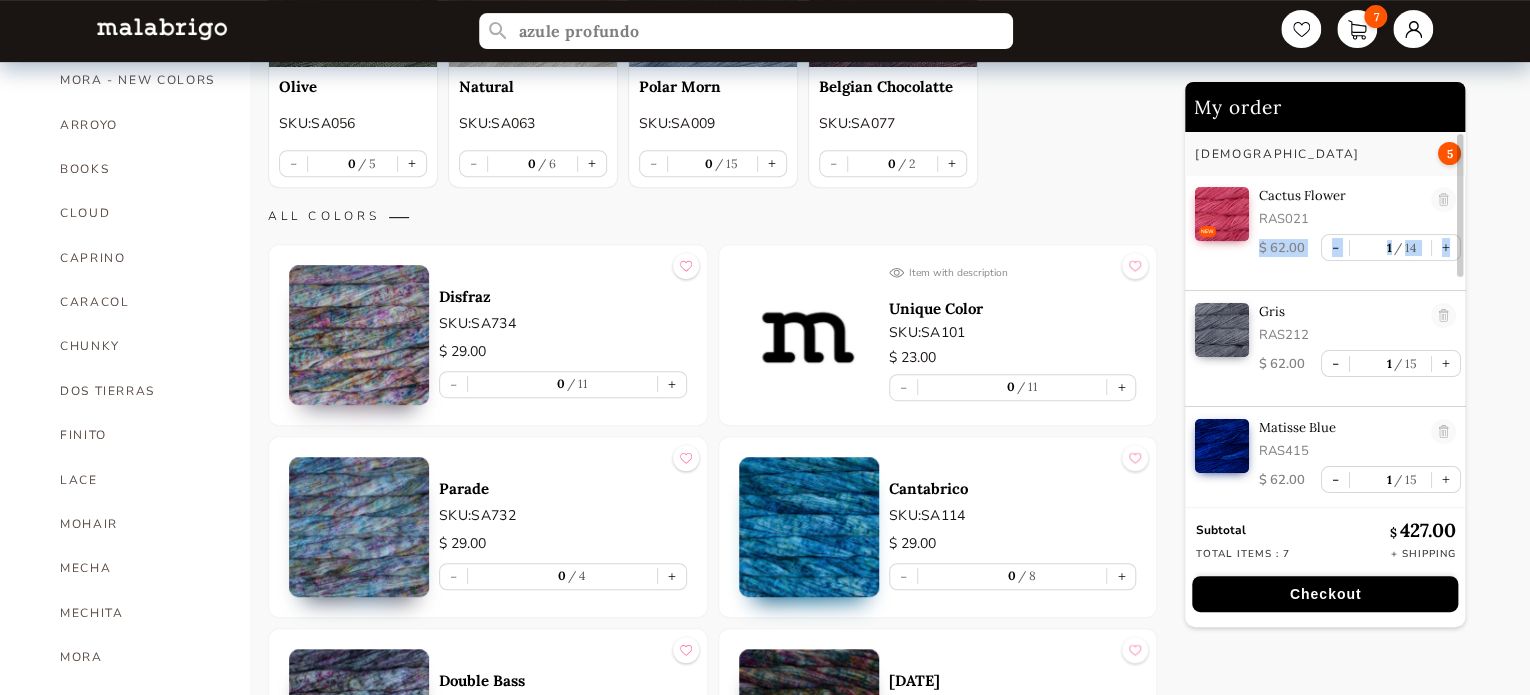 click on "NEW Cactus Flower RAS021 $   62.00 - 1 14 +" at bounding box center [1328, 233] 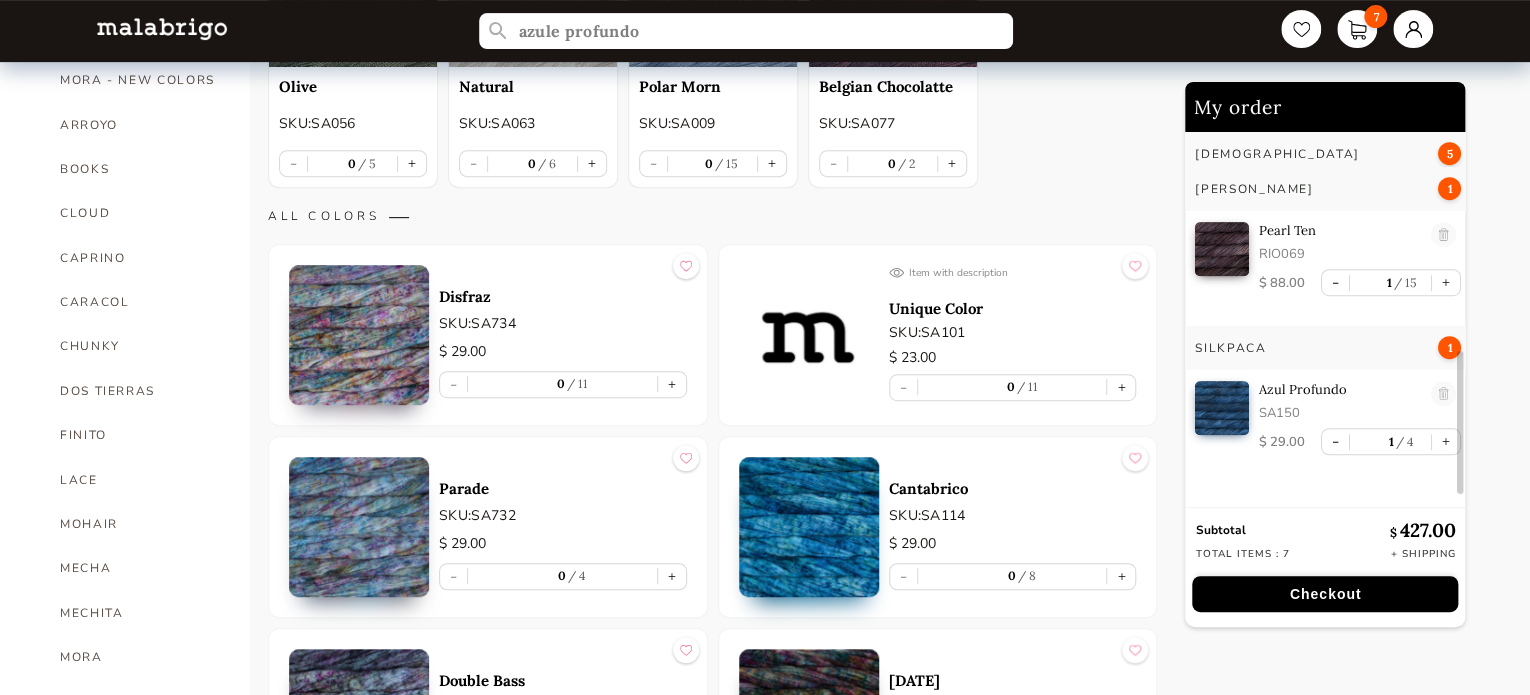scroll, scrollTop: 604, scrollLeft: 0, axis: vertical 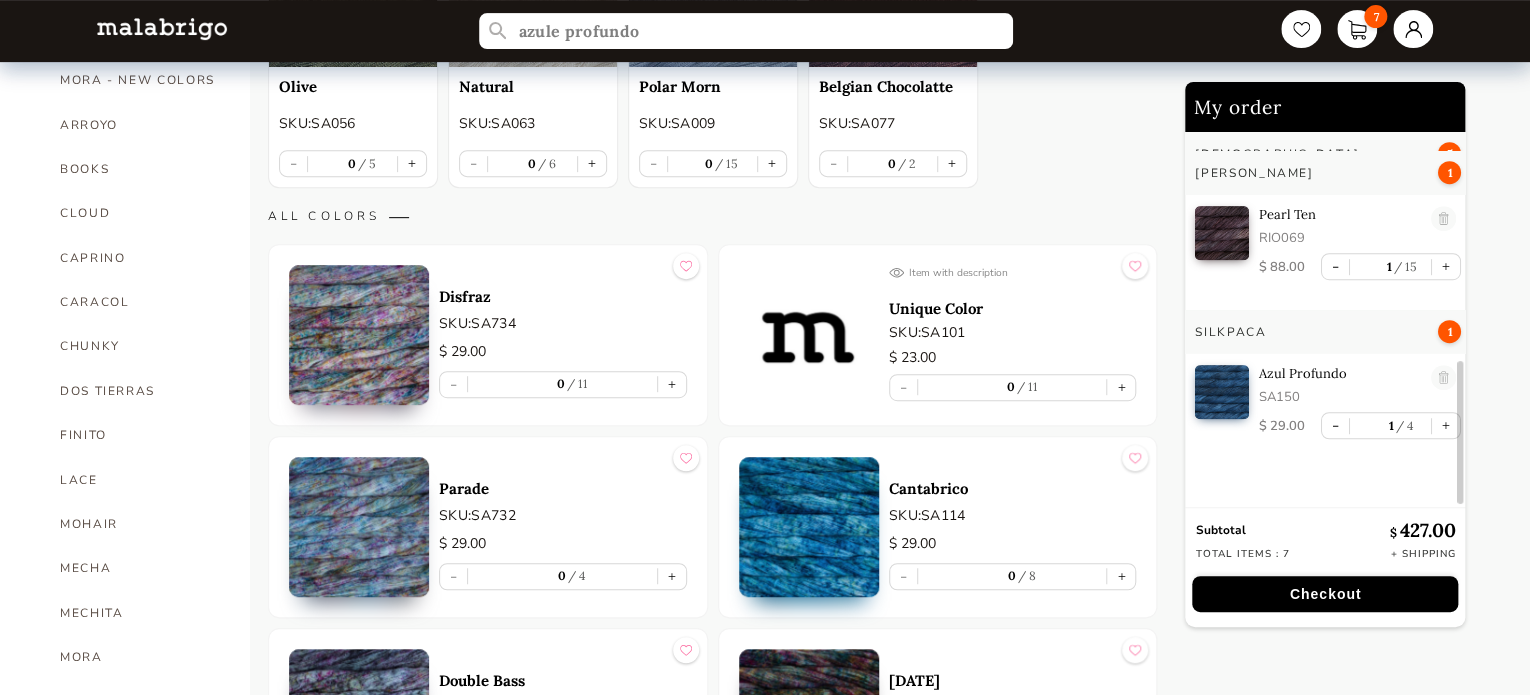 drag, startPoint x: 1462, startPoint y: 247, endPoint x: 1471, endPoint y: 503, distance: 256.15814 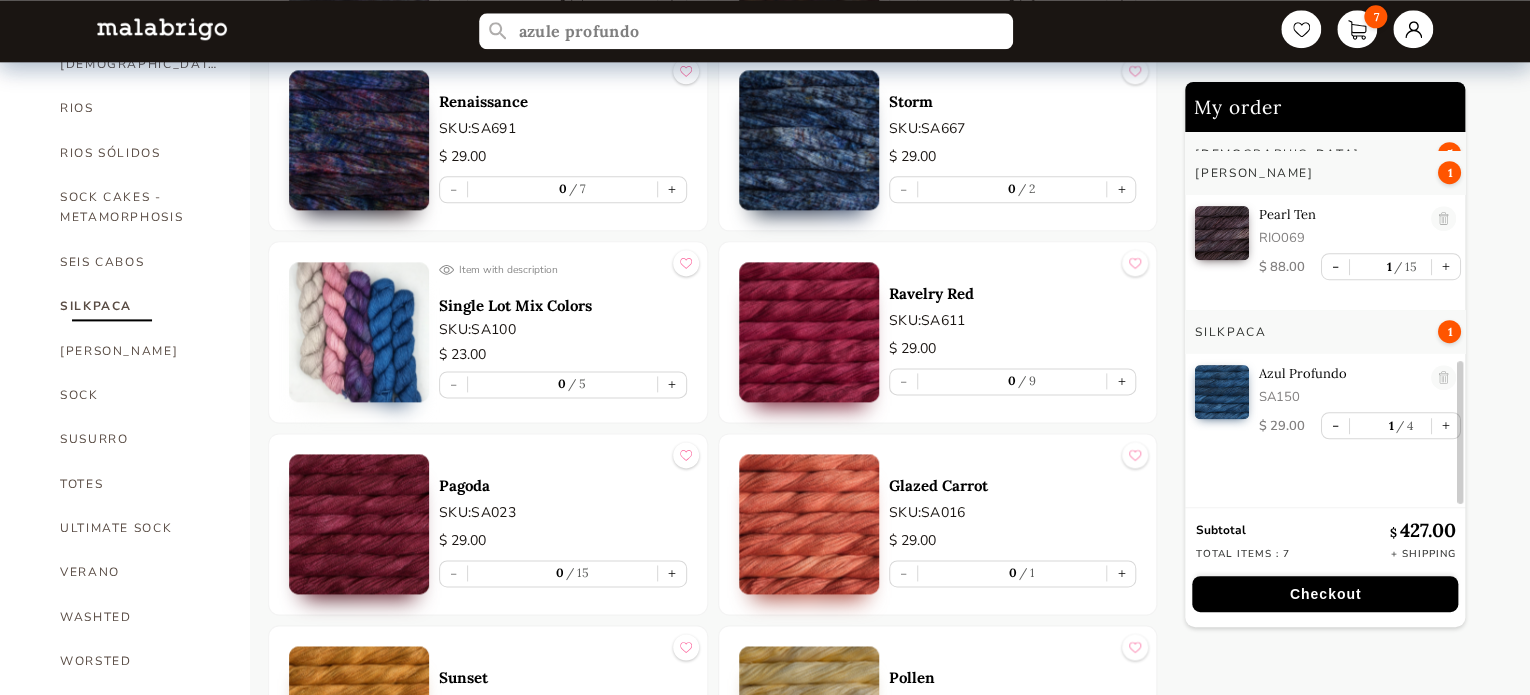 scroll, scrollTop: 1328, scrollLeft: 0, axis: vertical 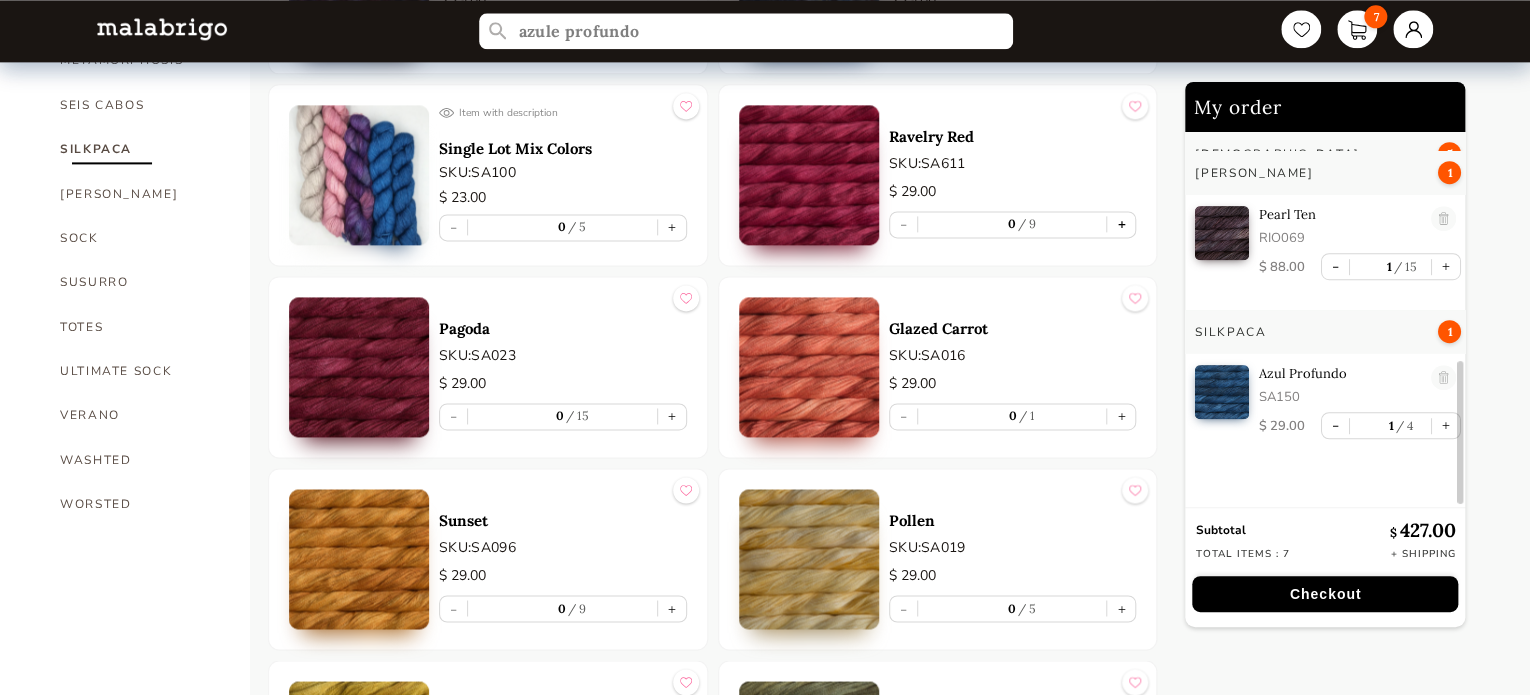 click on "+" at bounding box center [1121, 224] 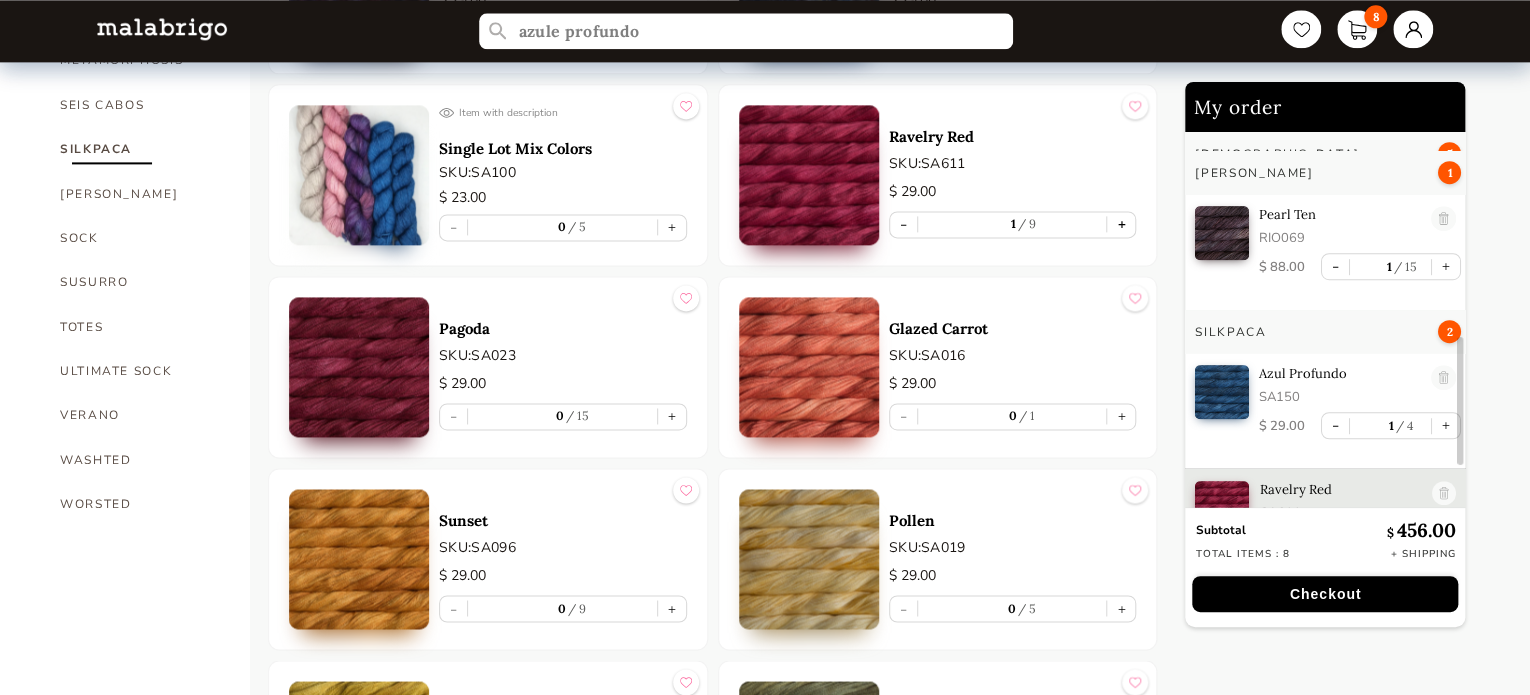 type on "1" 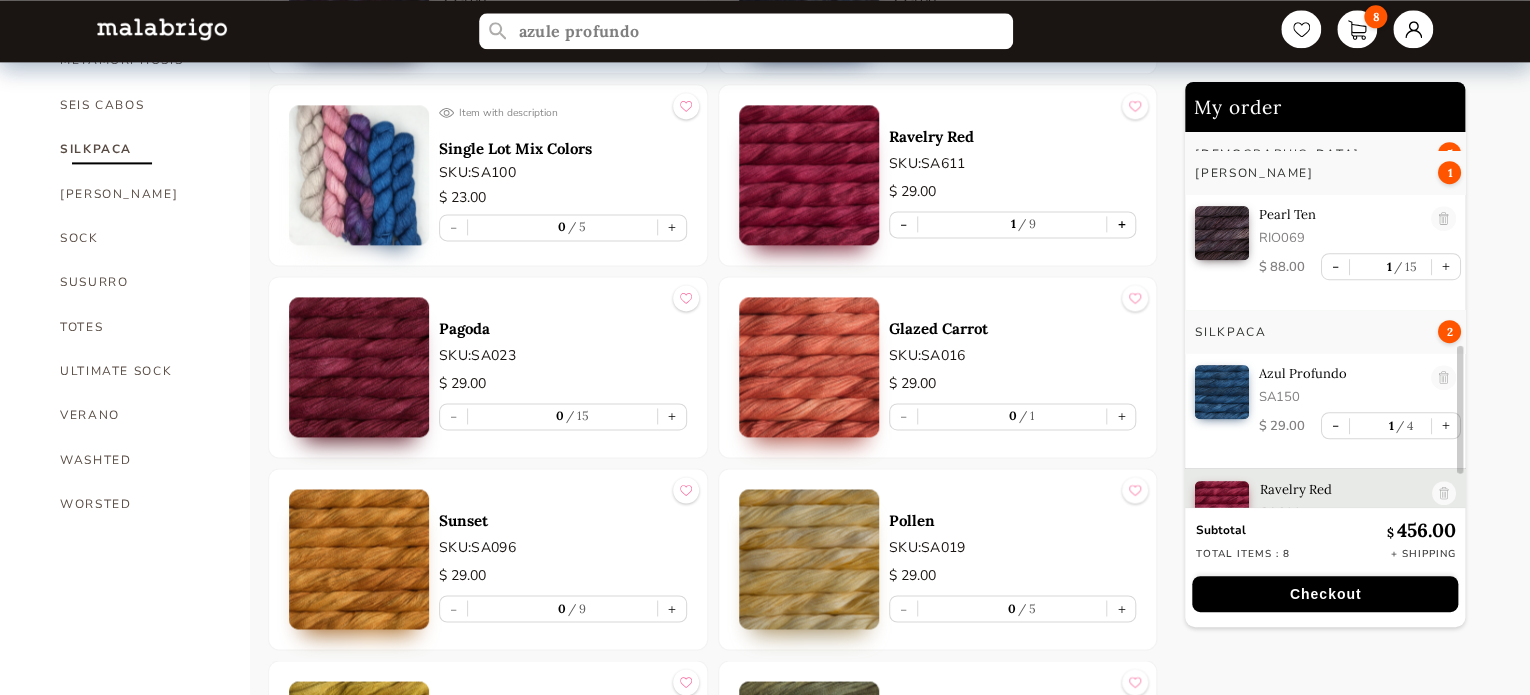 scroll, scrollTop: 5, scrollLeft: 0, axis: vertical 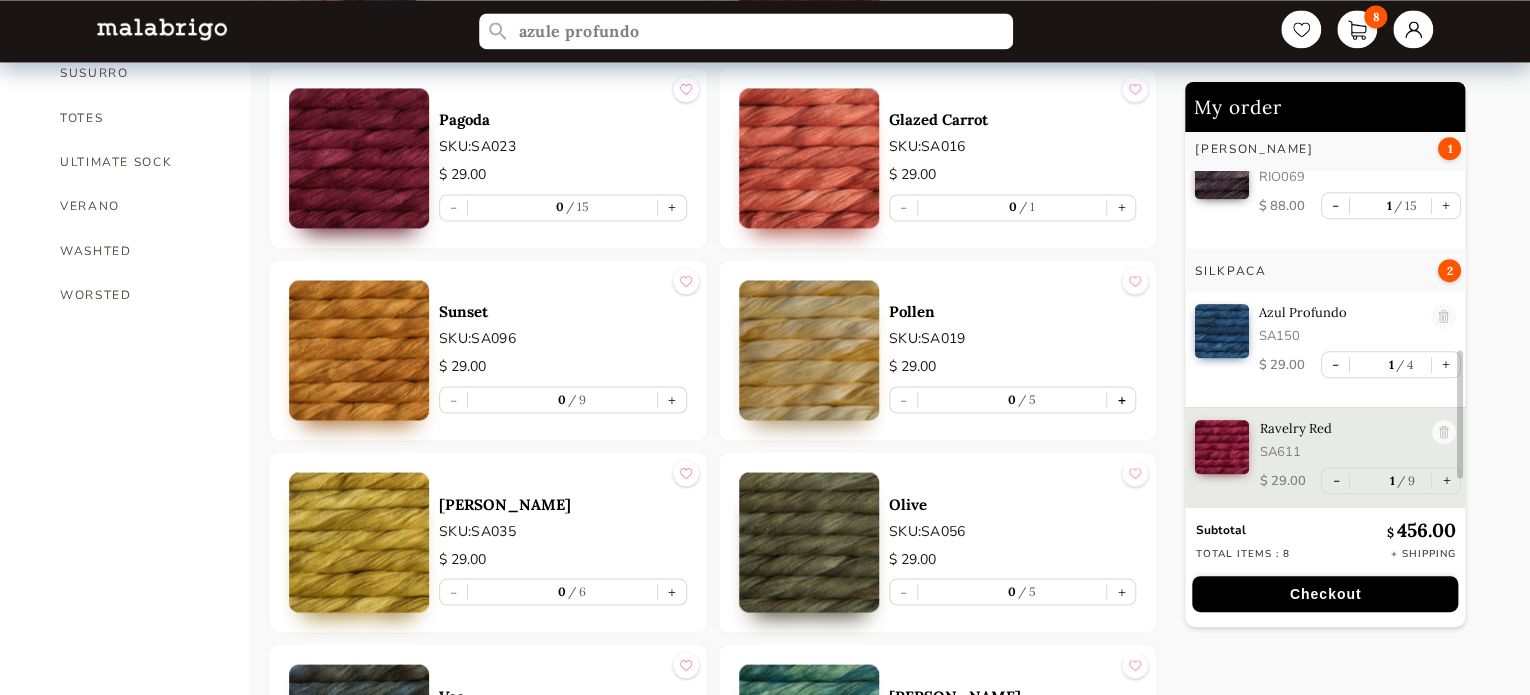 click on "+" at bounding box center (1121, 399) 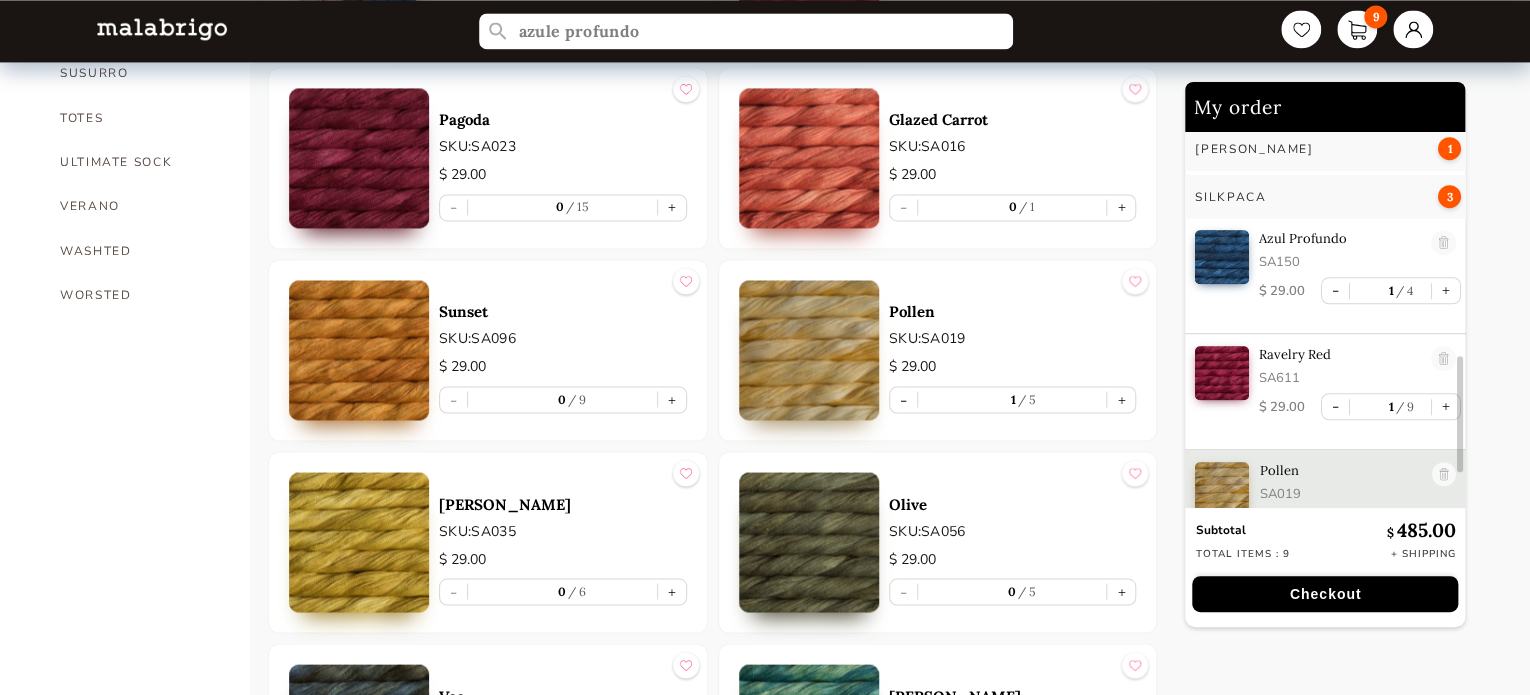 scroll, scrollTop: 776, scrollLeft: 0, axis: vertical 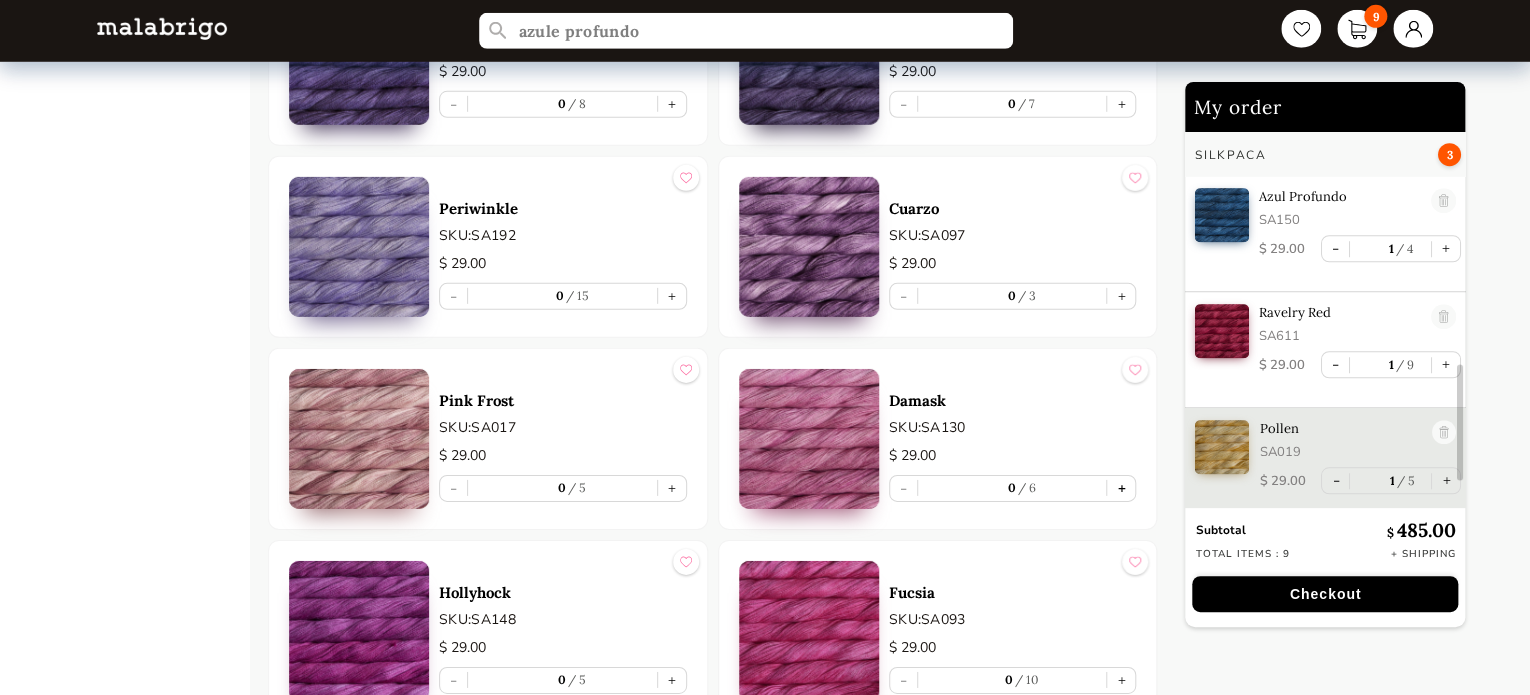 click on "+" at bounding box center (1121, 488) 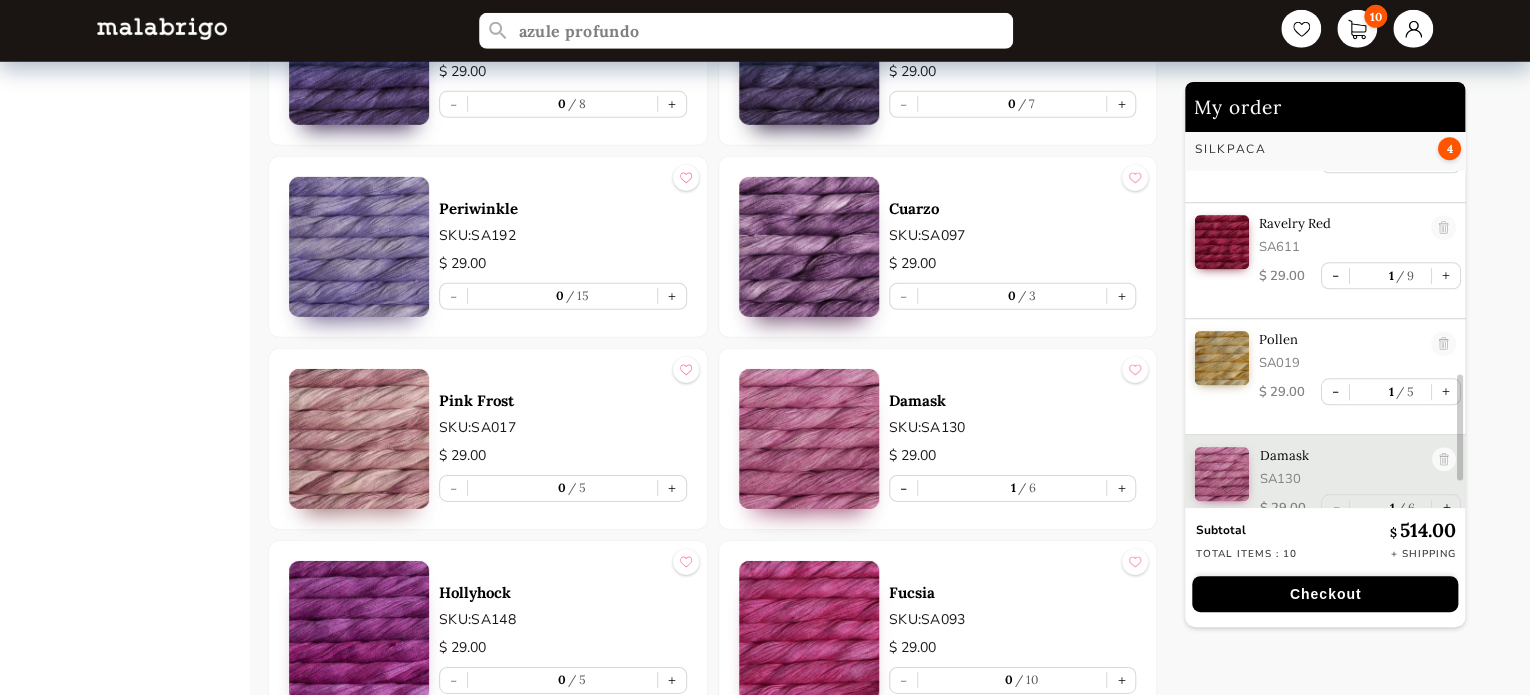 scroll, scrollTop: 892, scrollLeft: 0, axis: vertical 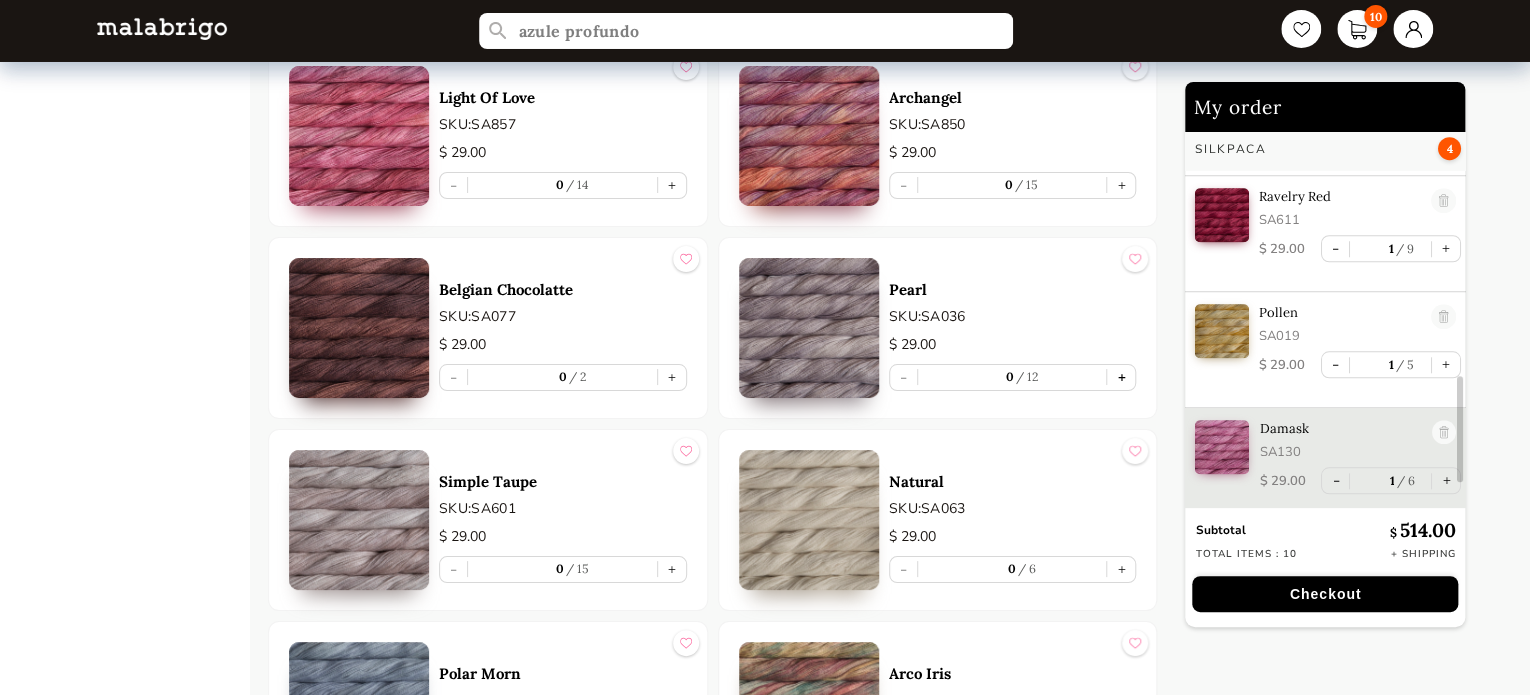 click on "+" at bounding box center [1121, 377] 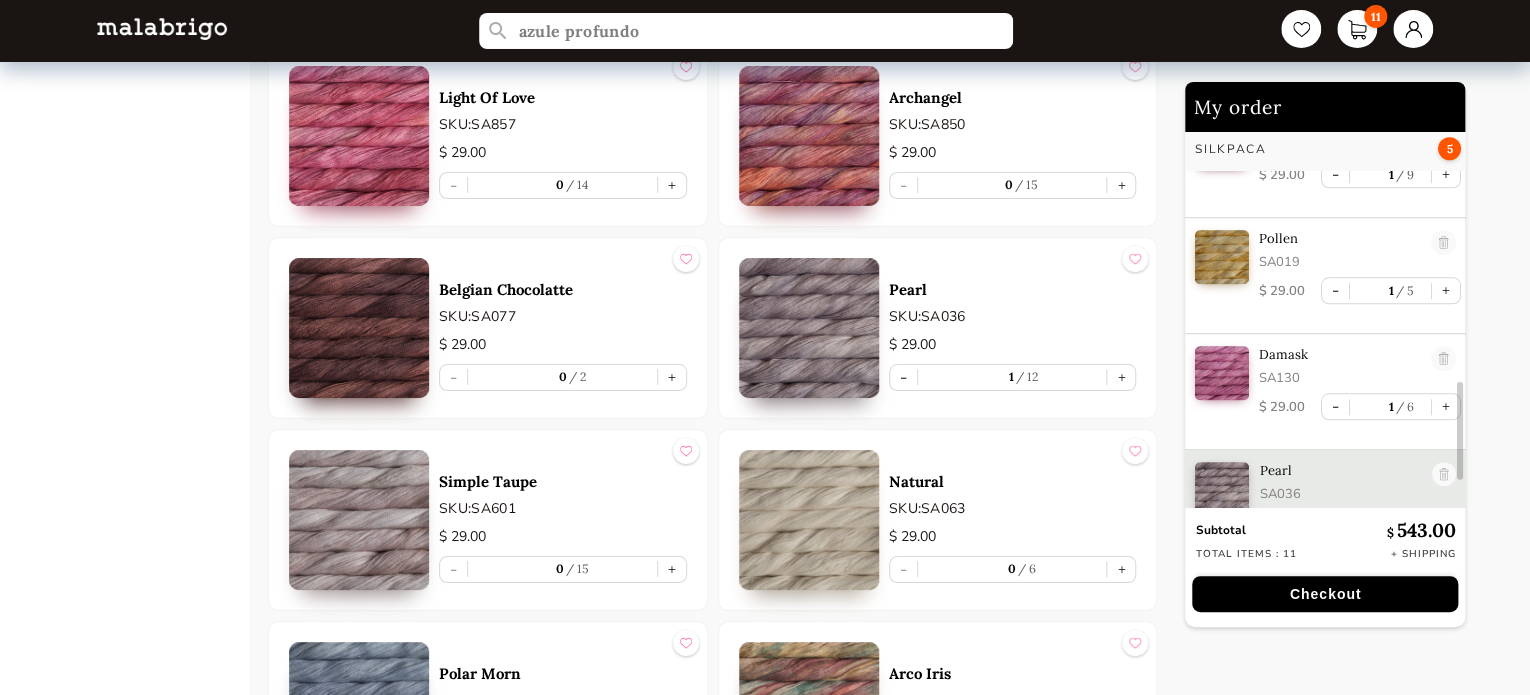 scroll, scrollTop: 1008, scrollLeft: 0, axis: vertical 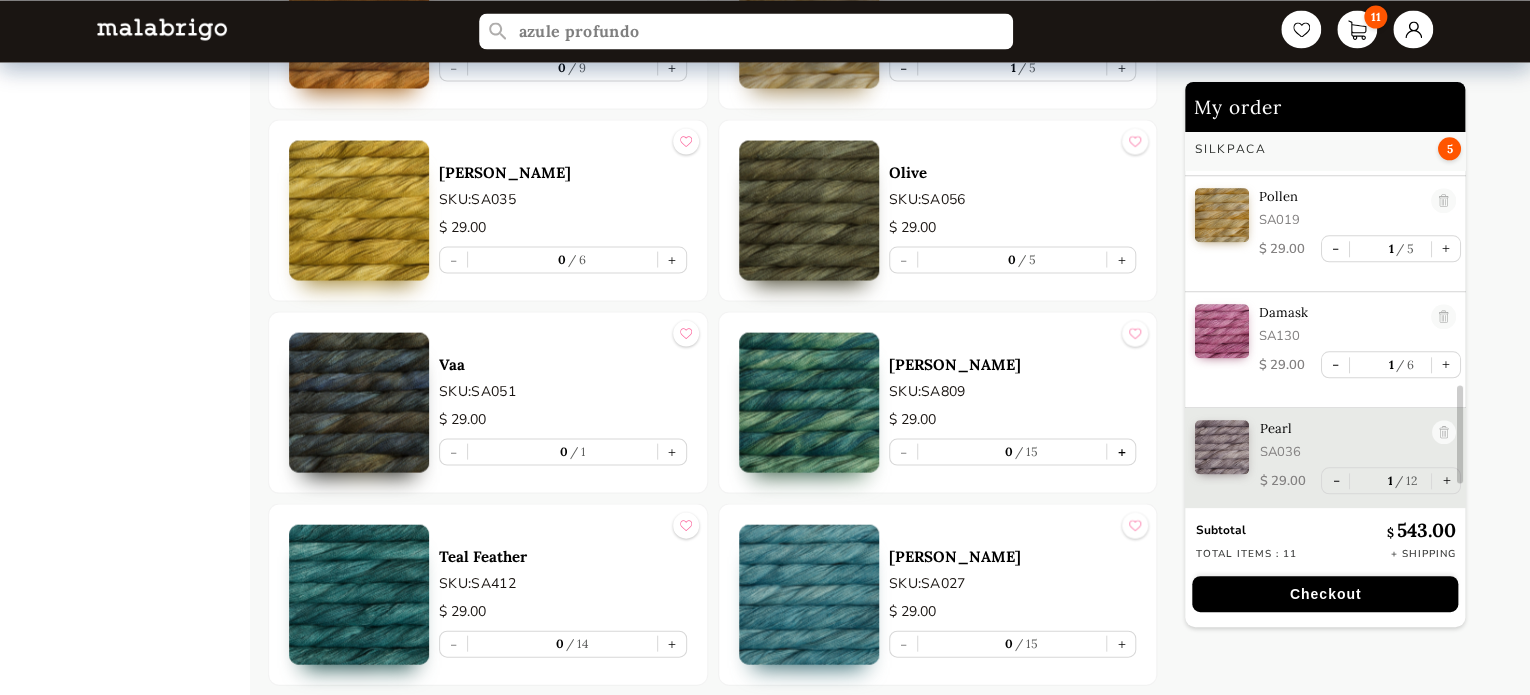 click on "+" at bounding box center (1121, 451) 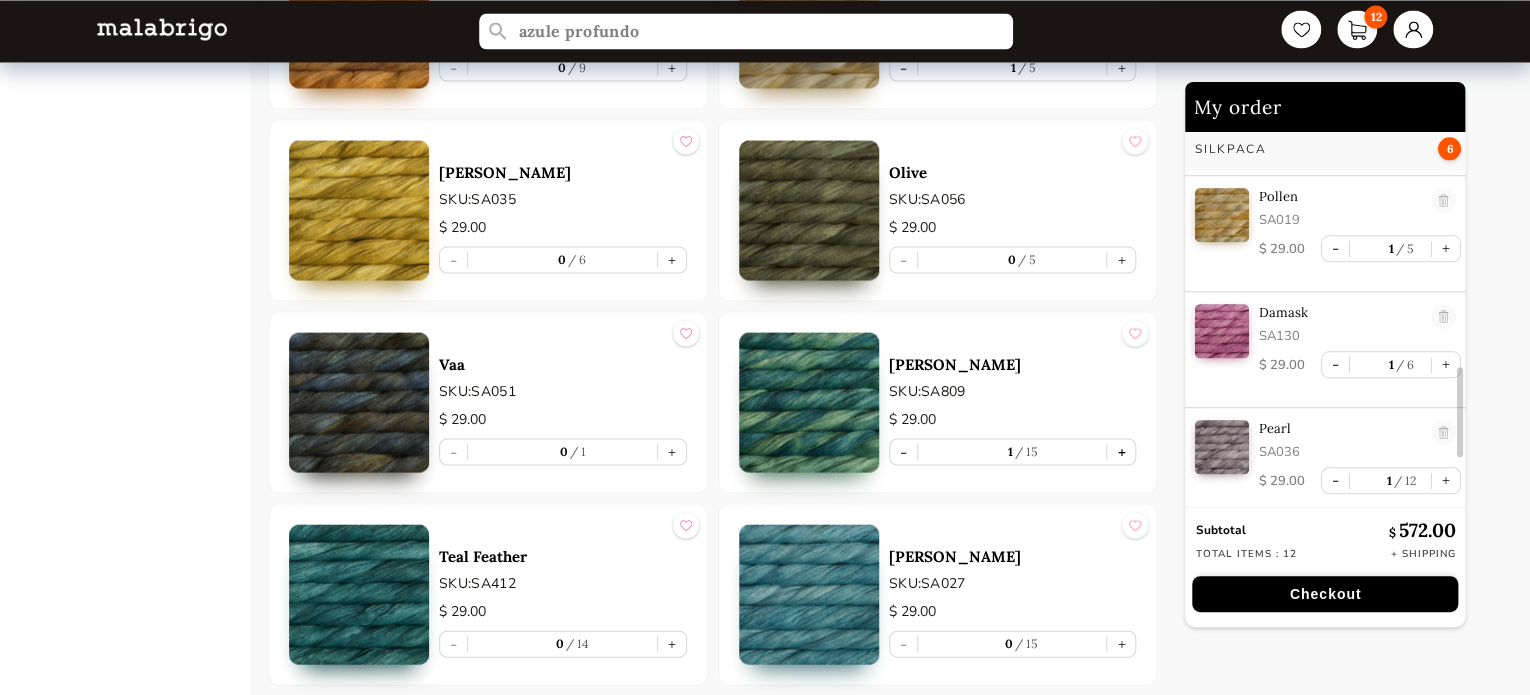 scroll, scrollTop: 1124, scrollLeft: 0, axis: vertical 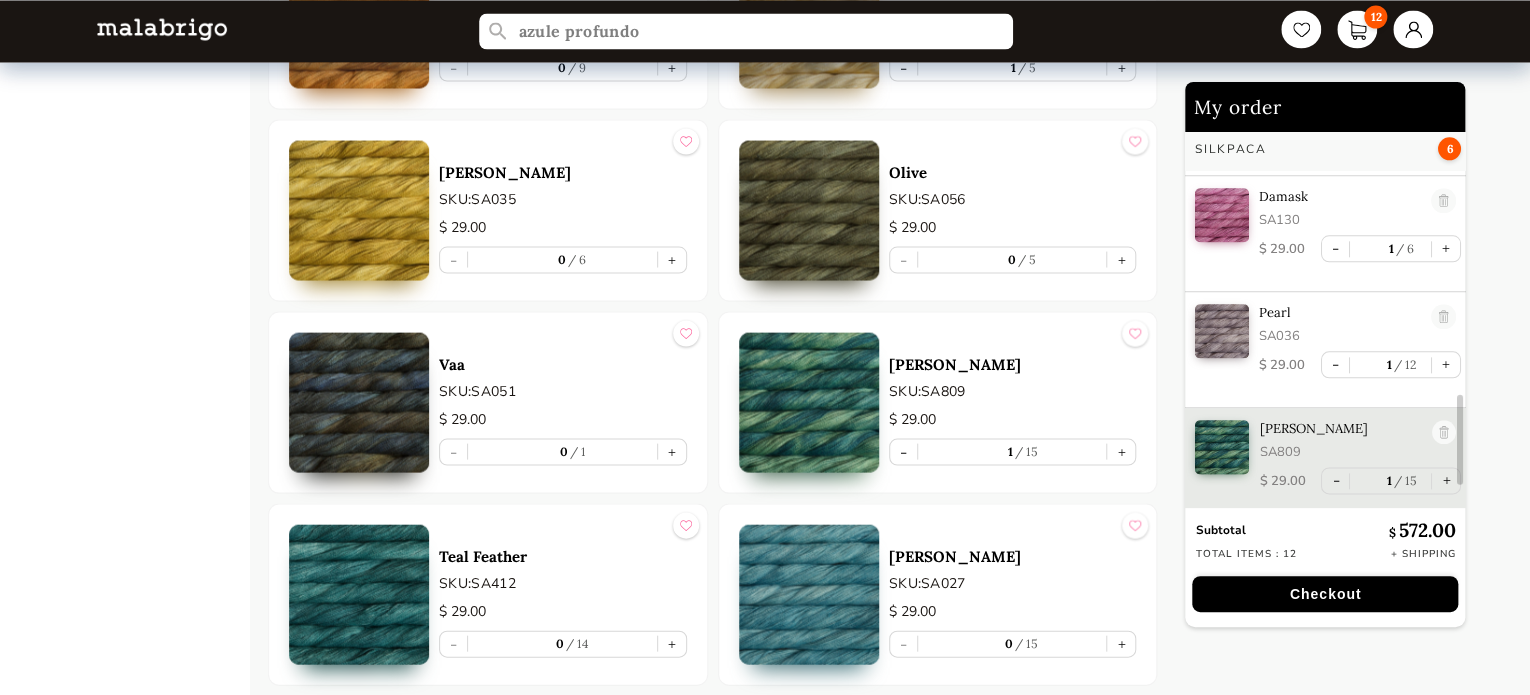 click on "Checkout" at bounding box center (1325, 594) 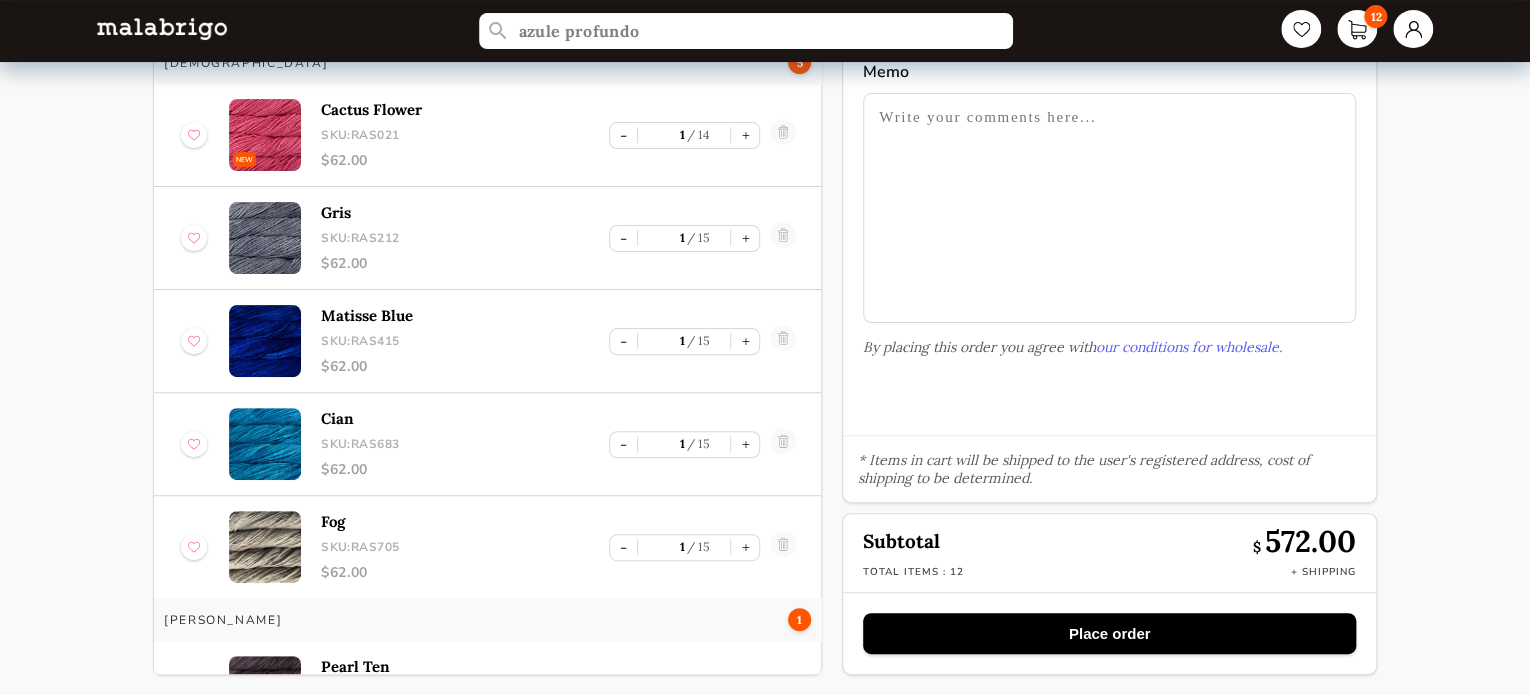 scroll, scrollTop: 124, scrollLeft: 0, axis: vertical 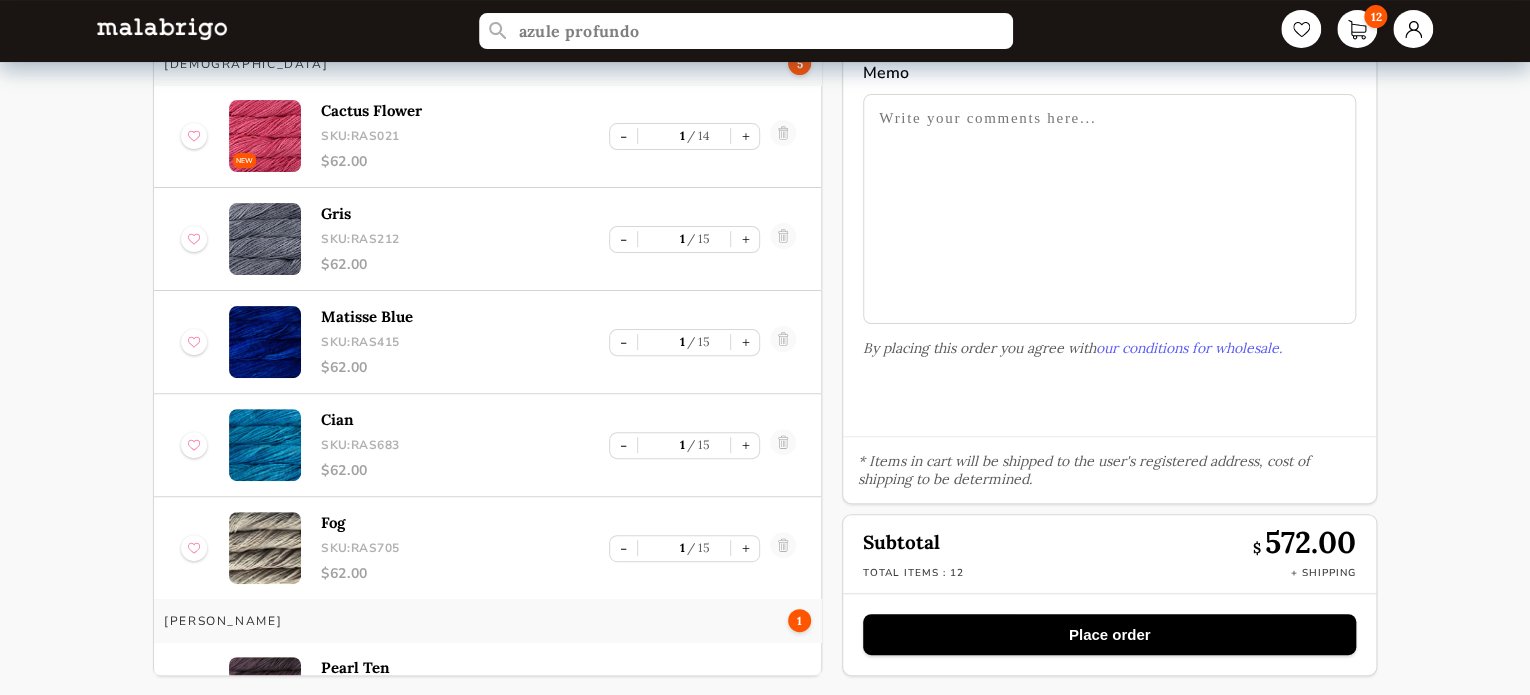 click on "Place order" at bounding box center [1109, 634] 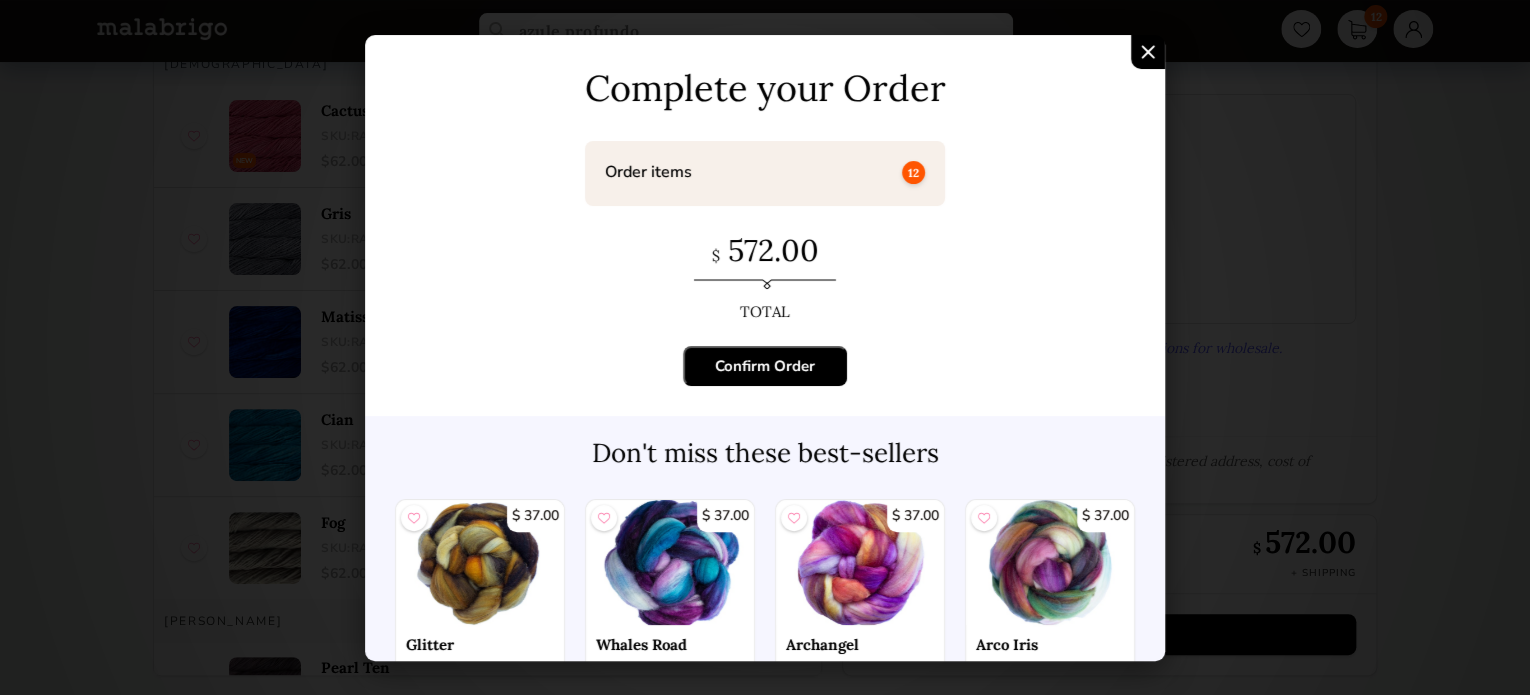 click on "Confirm Order" at bounding box center [765, 366] 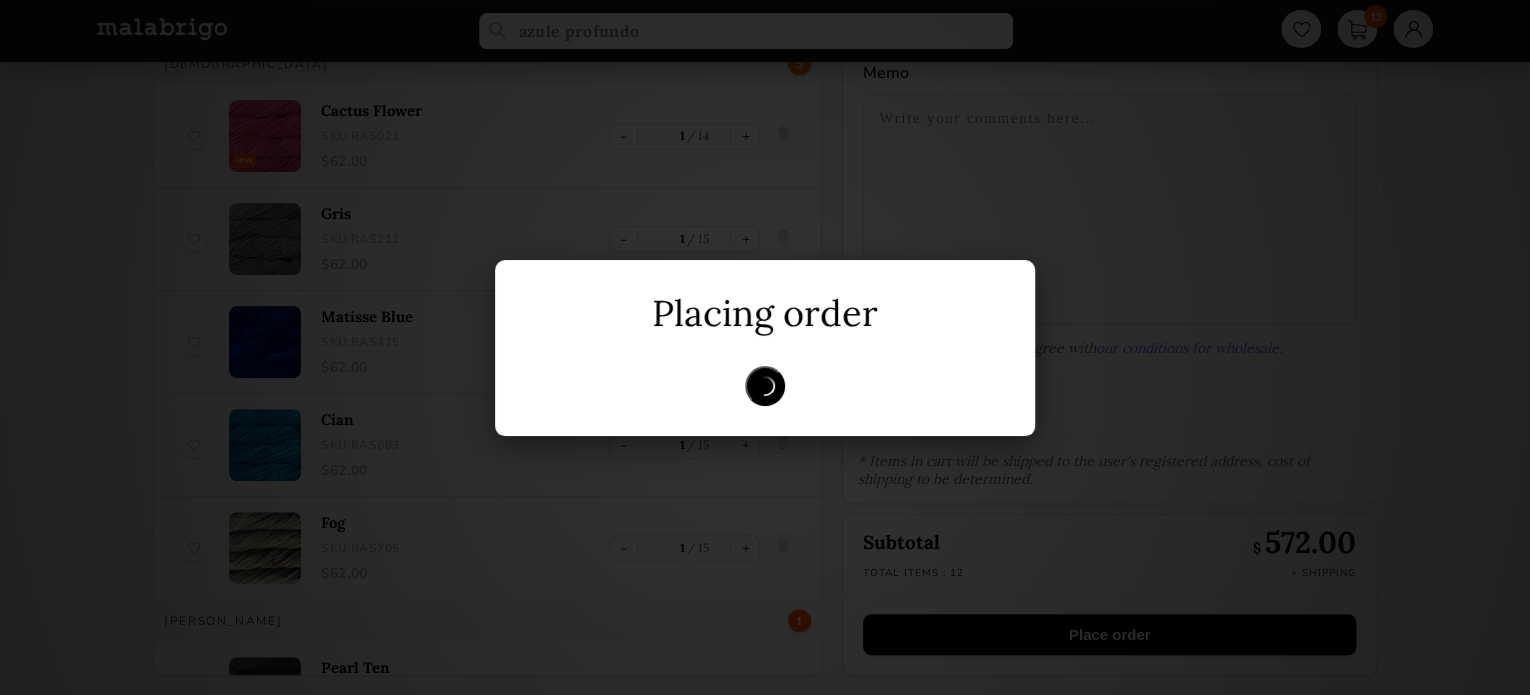 scroll, scrollTop: 0, scrollLeft: 0, axis: both 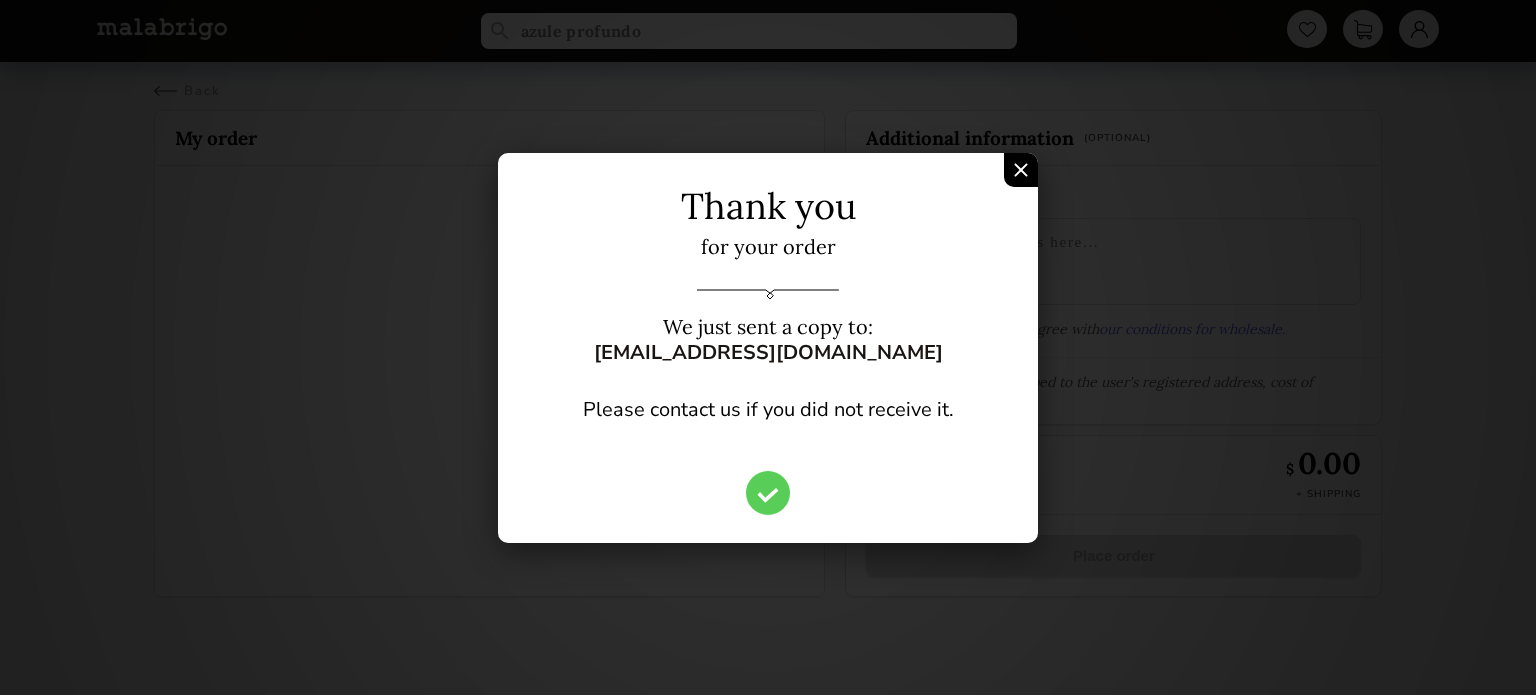 click at bounding box center [1021, 170] 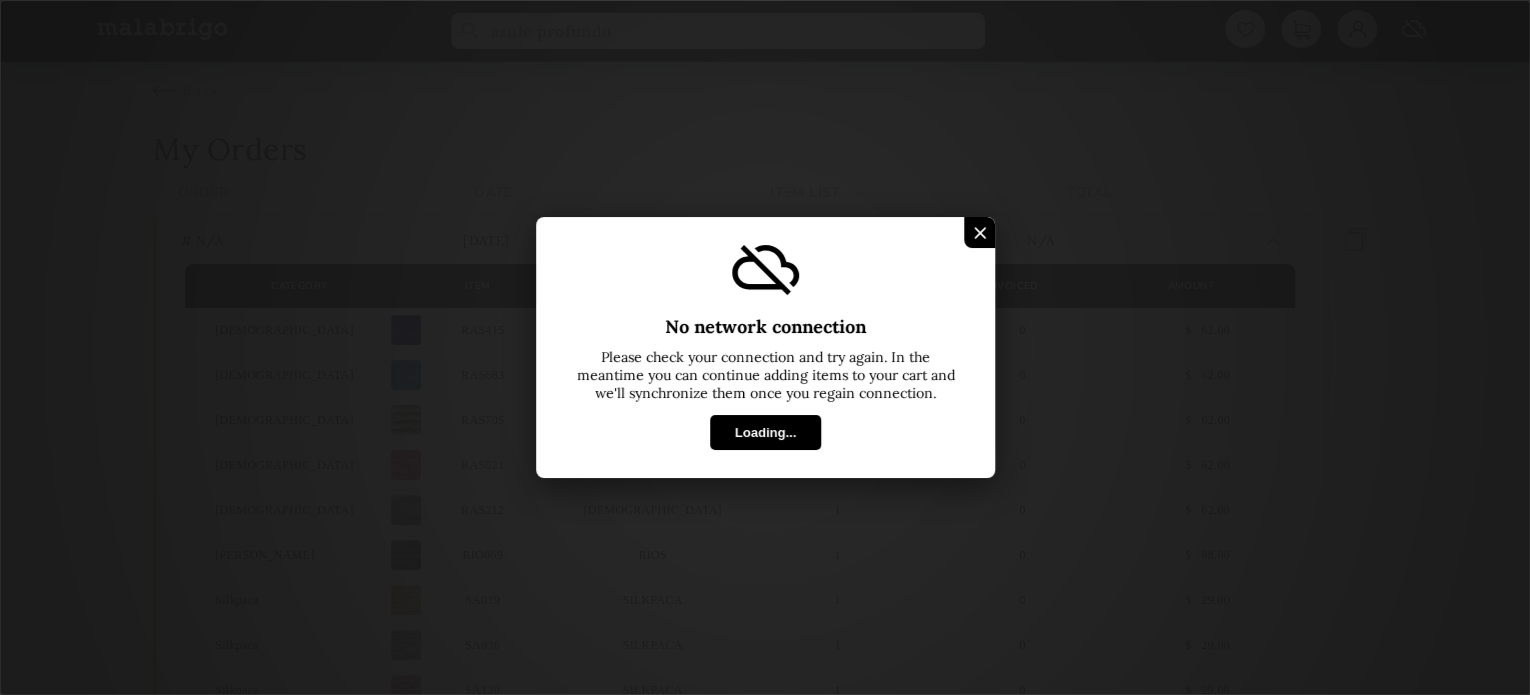 click at bounding box center [979, 232] 